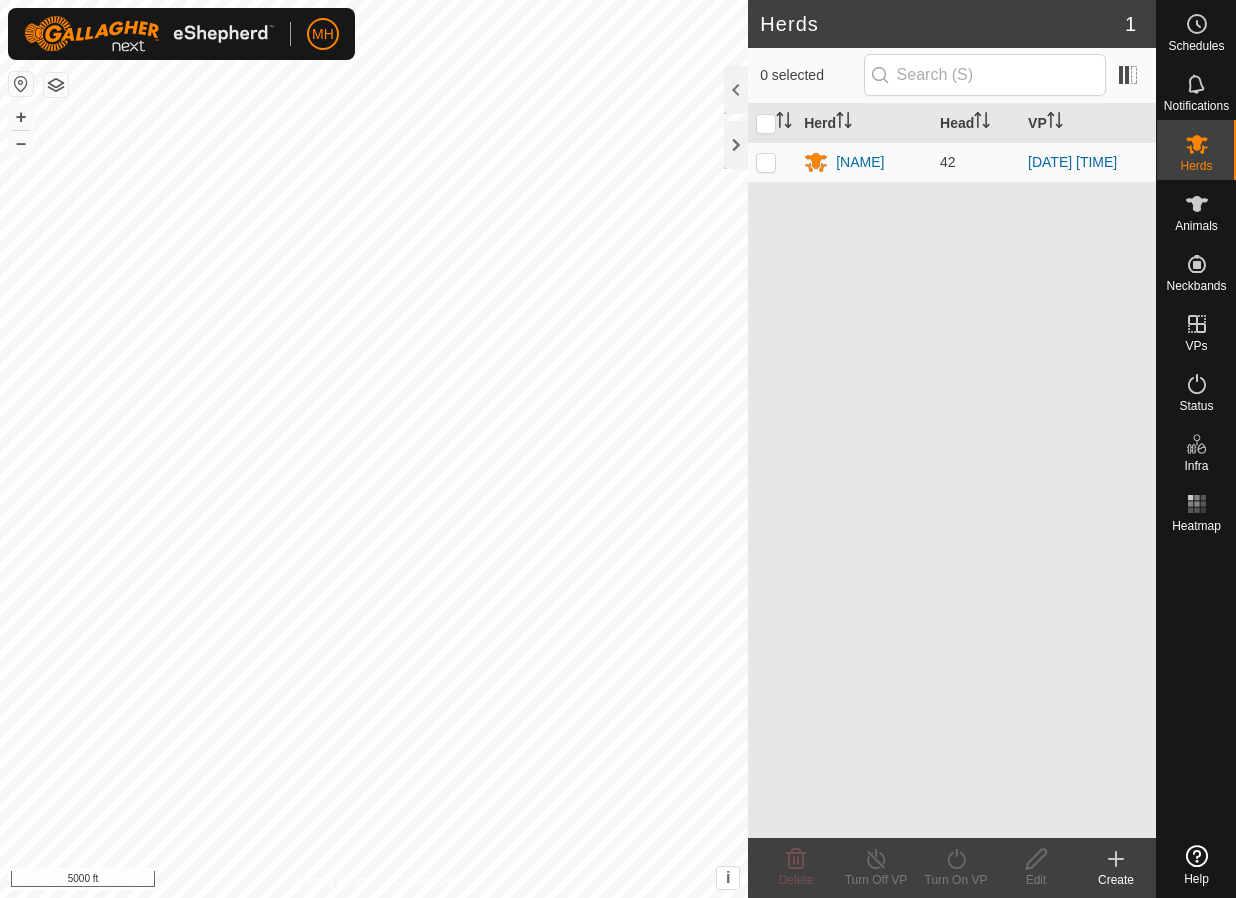 scroll, scrollTop: 0, scrollLeft: 0, axis: both 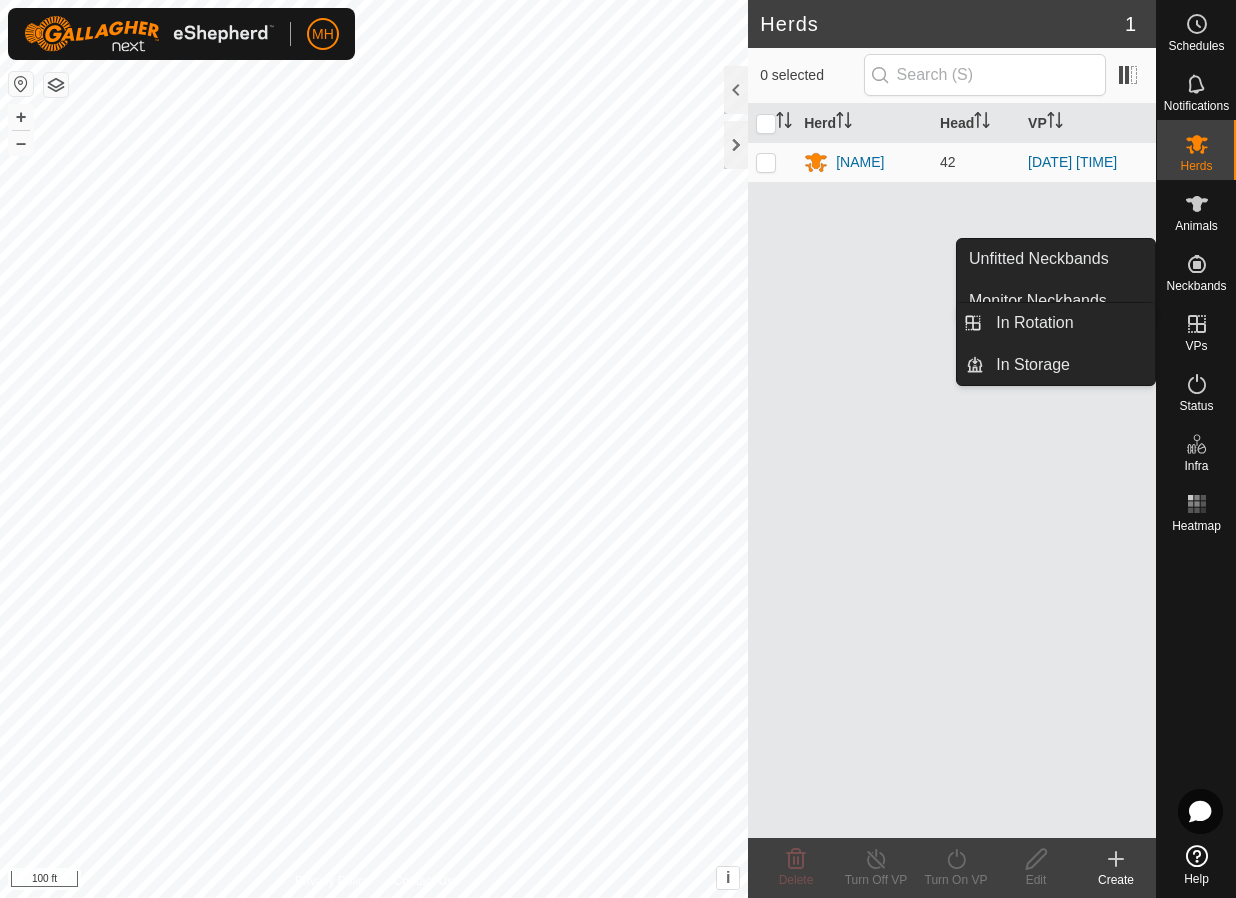 click at bounding box center [1197, 324] 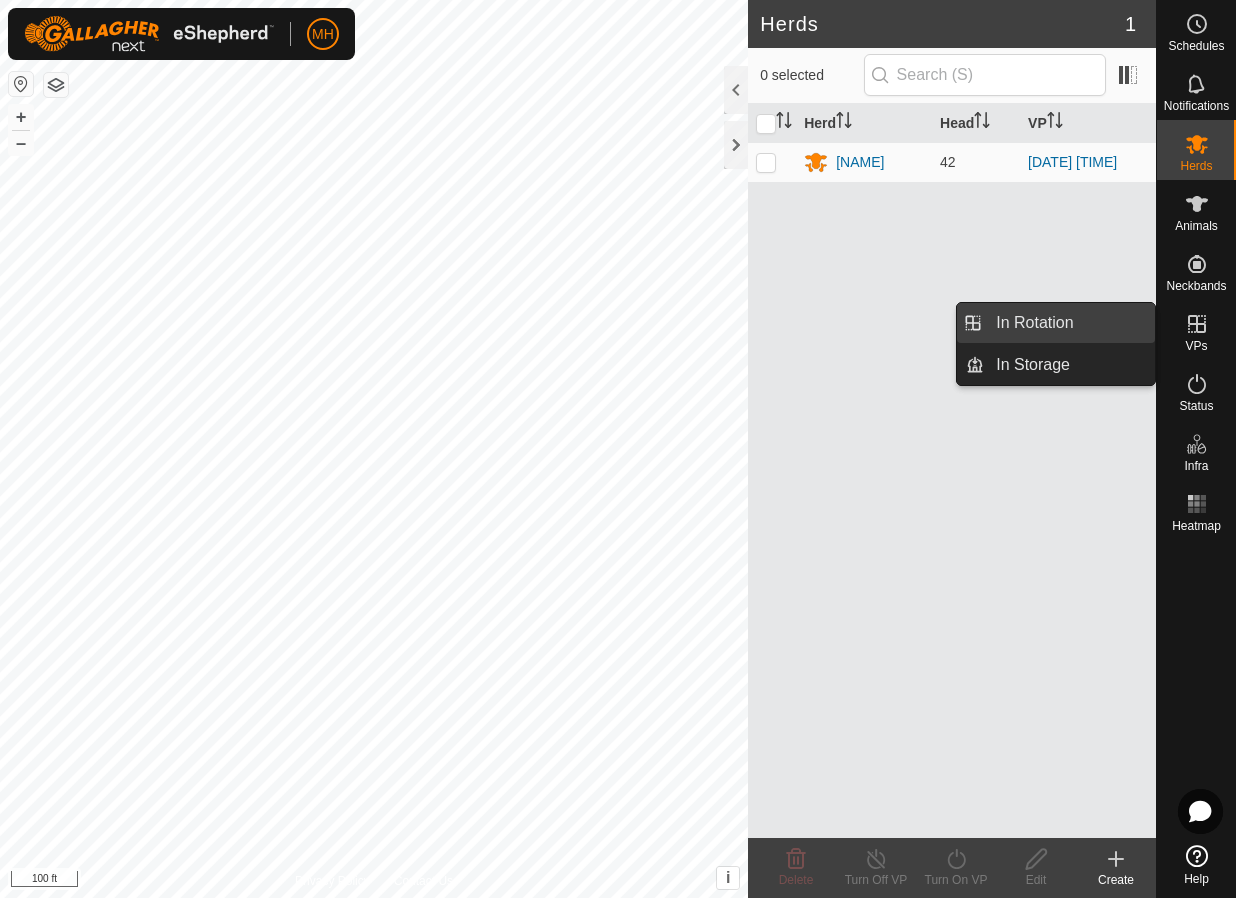 click on "In Rotation" at bounding box center [1069, 323] 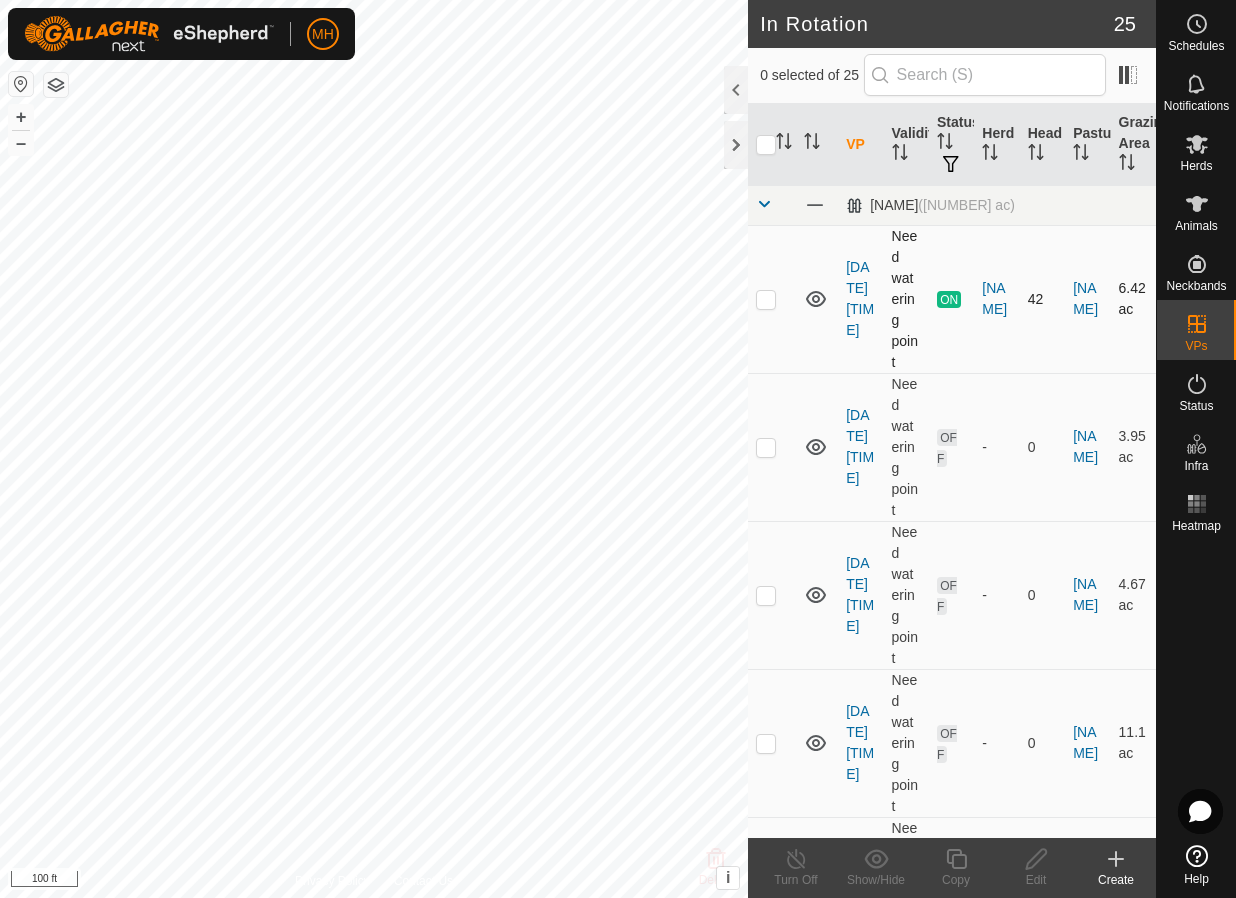 click at bounding box center [766, 299] 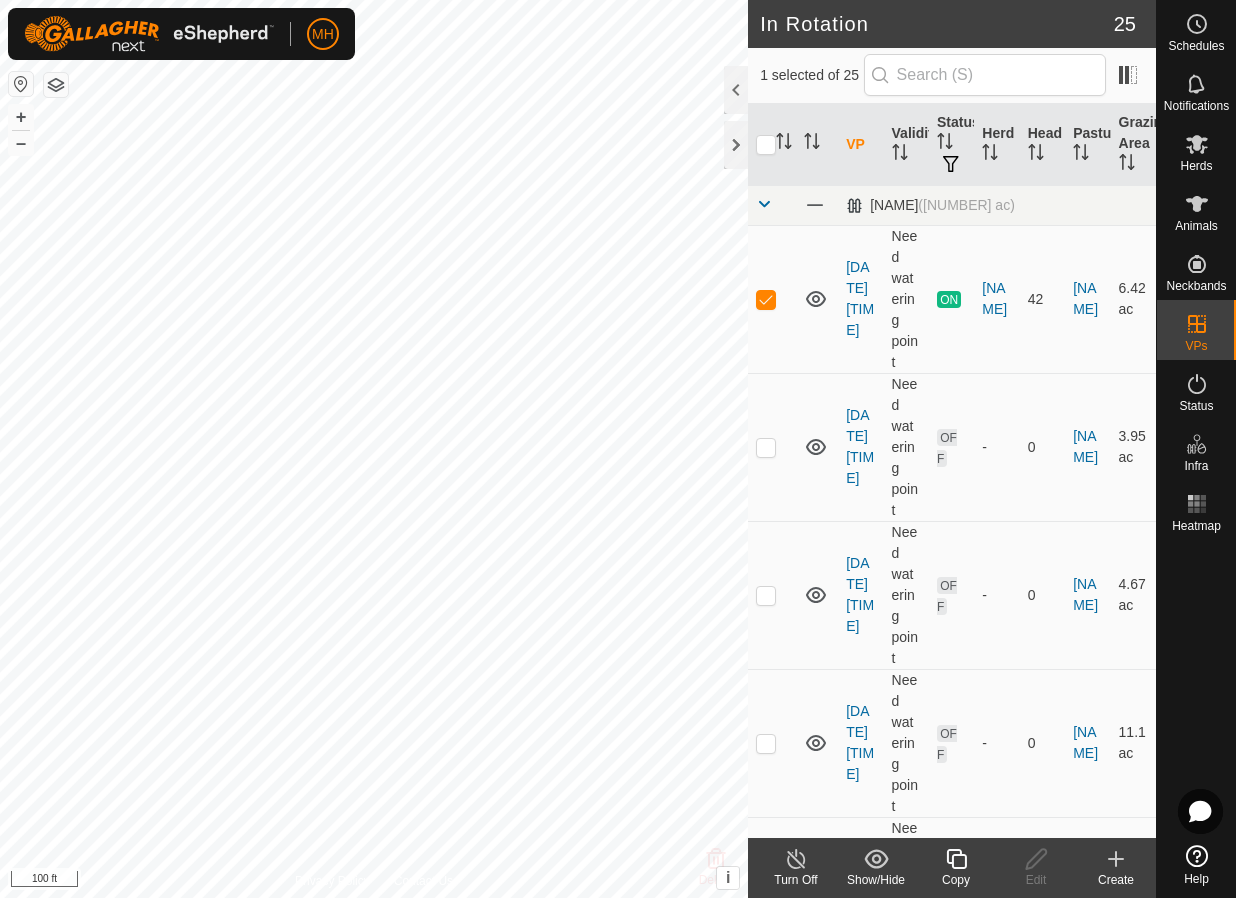 click 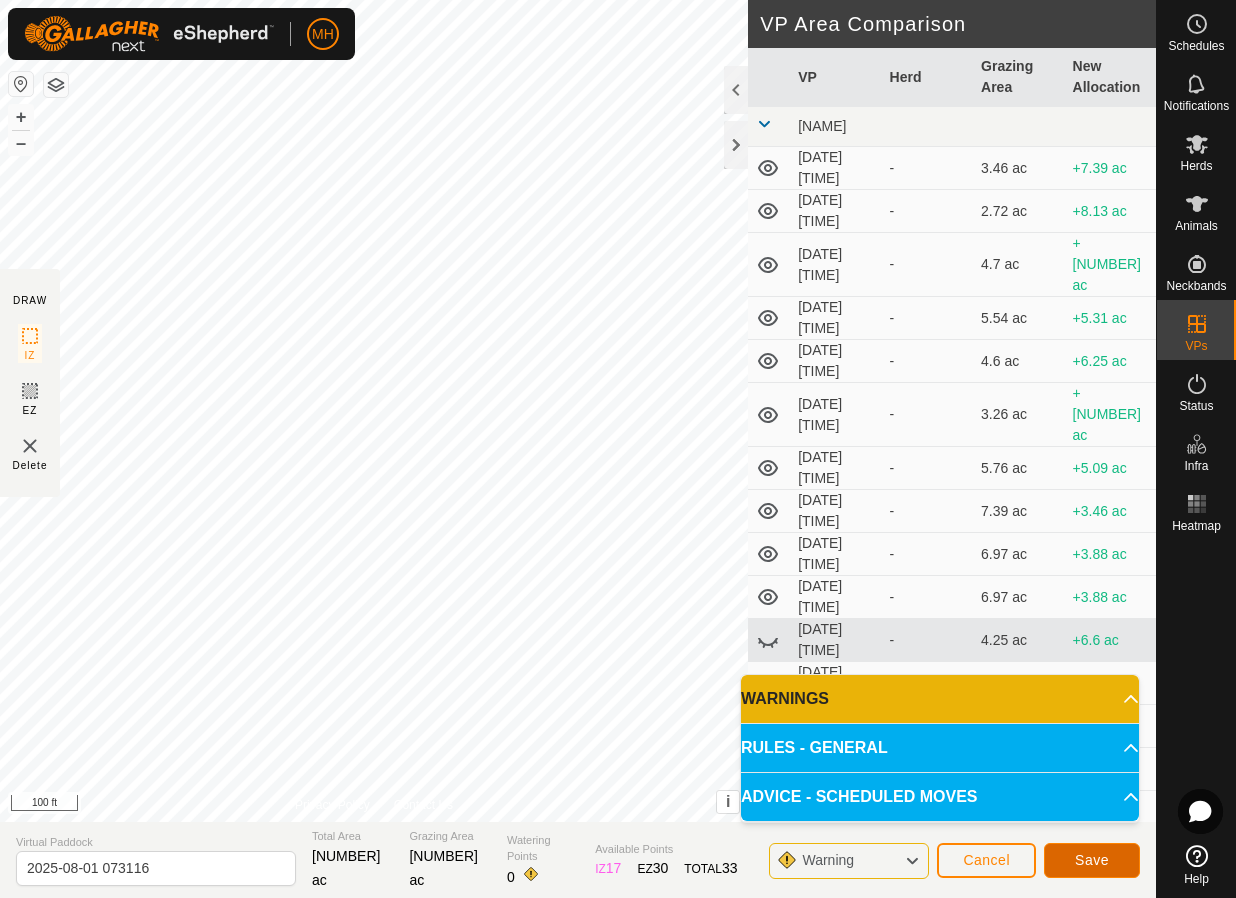 click on "Save" 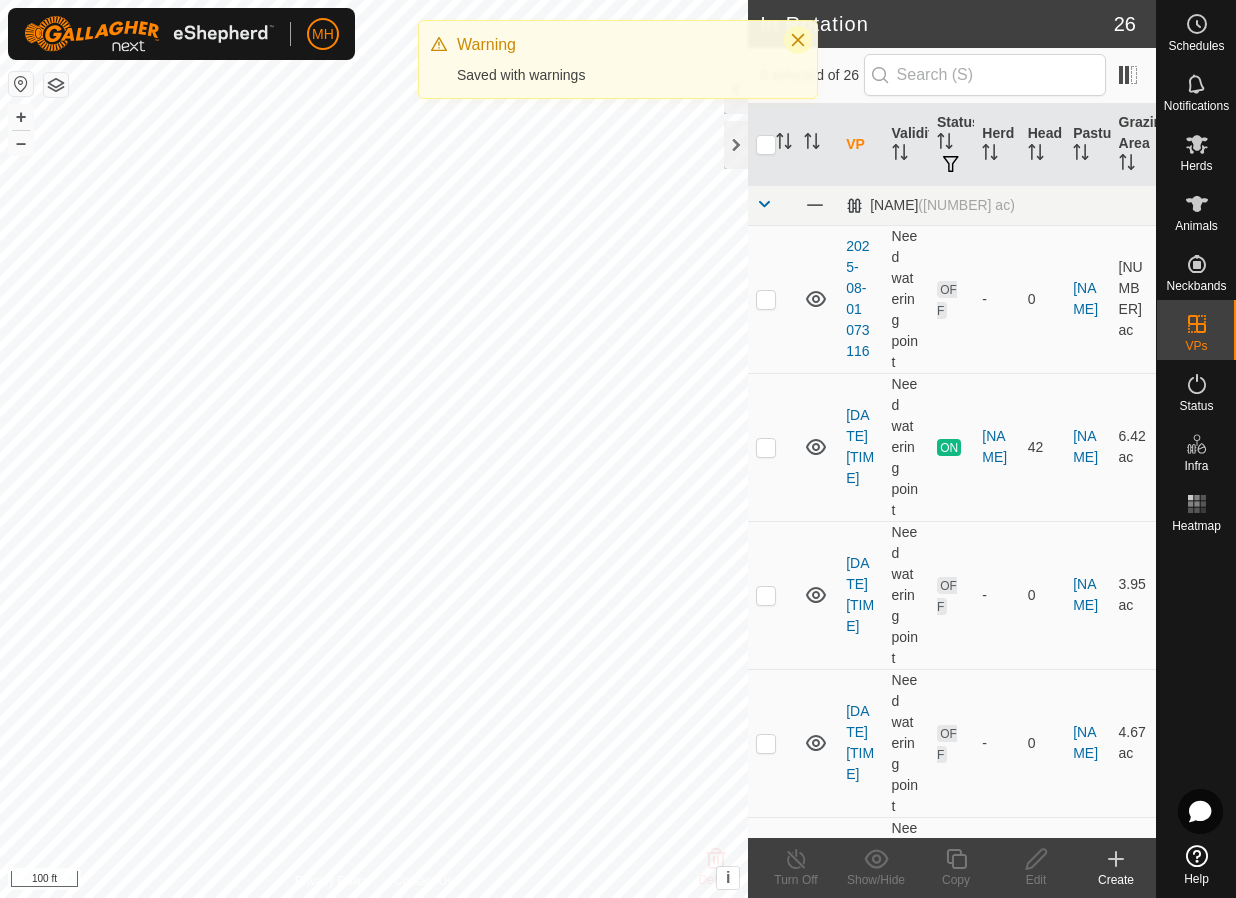 click 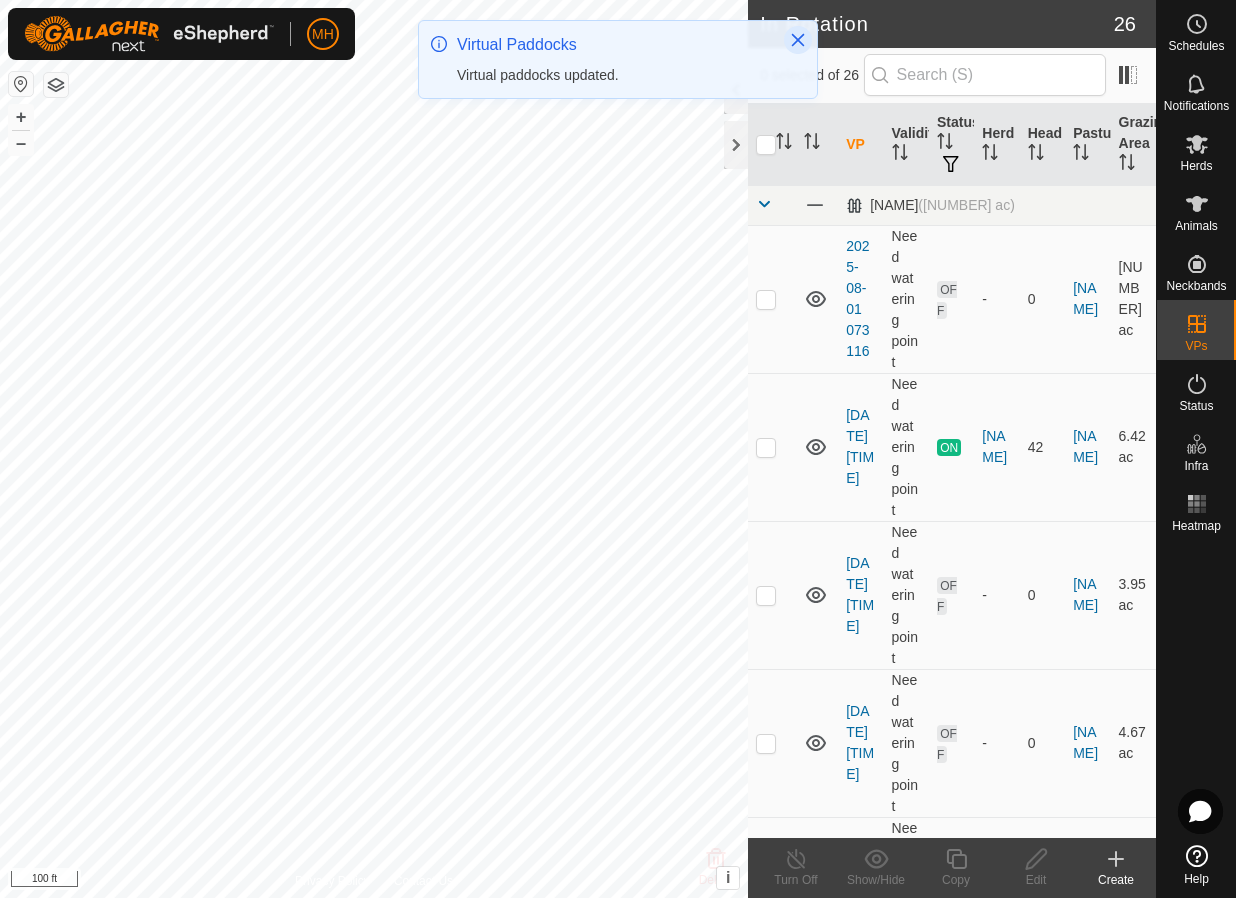 click 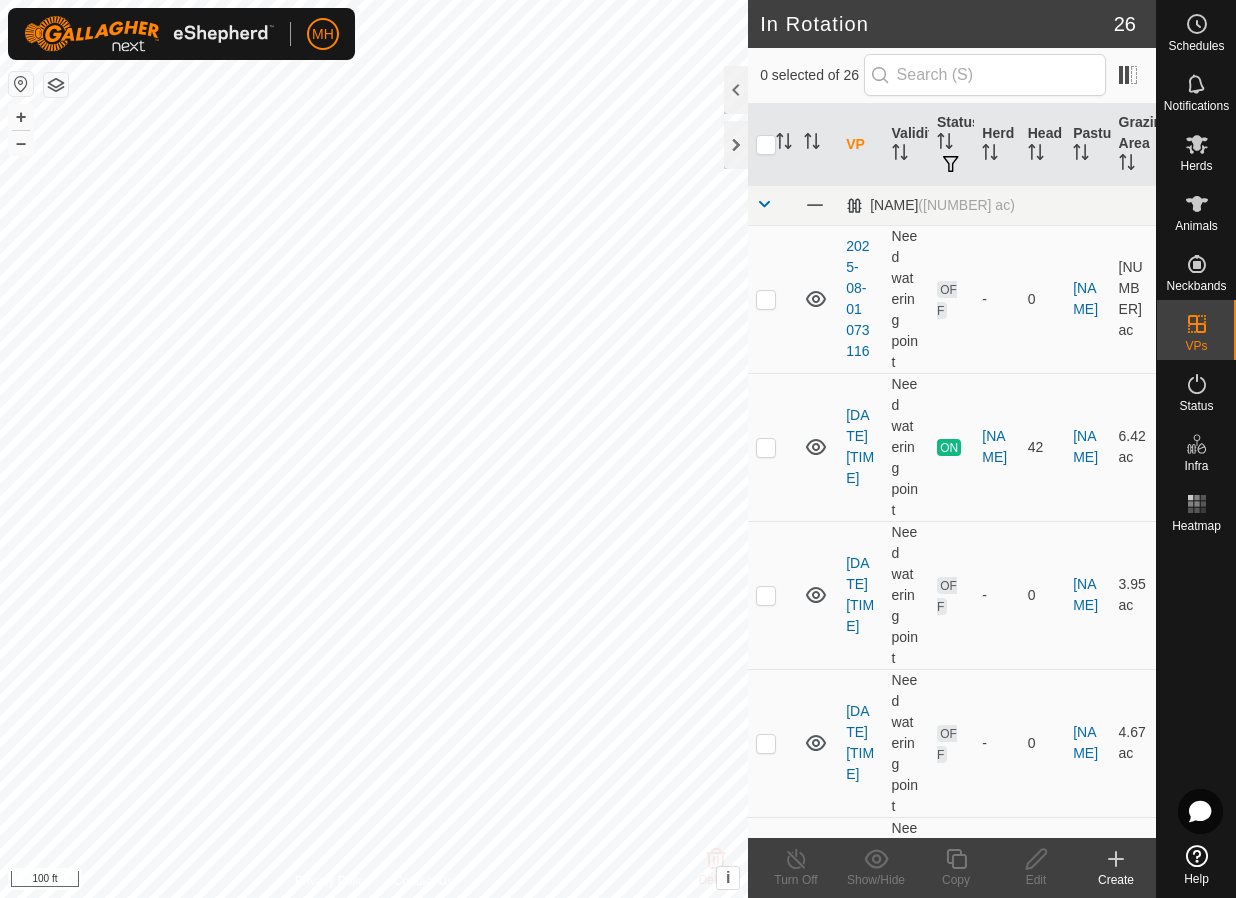 checkbox on "true" 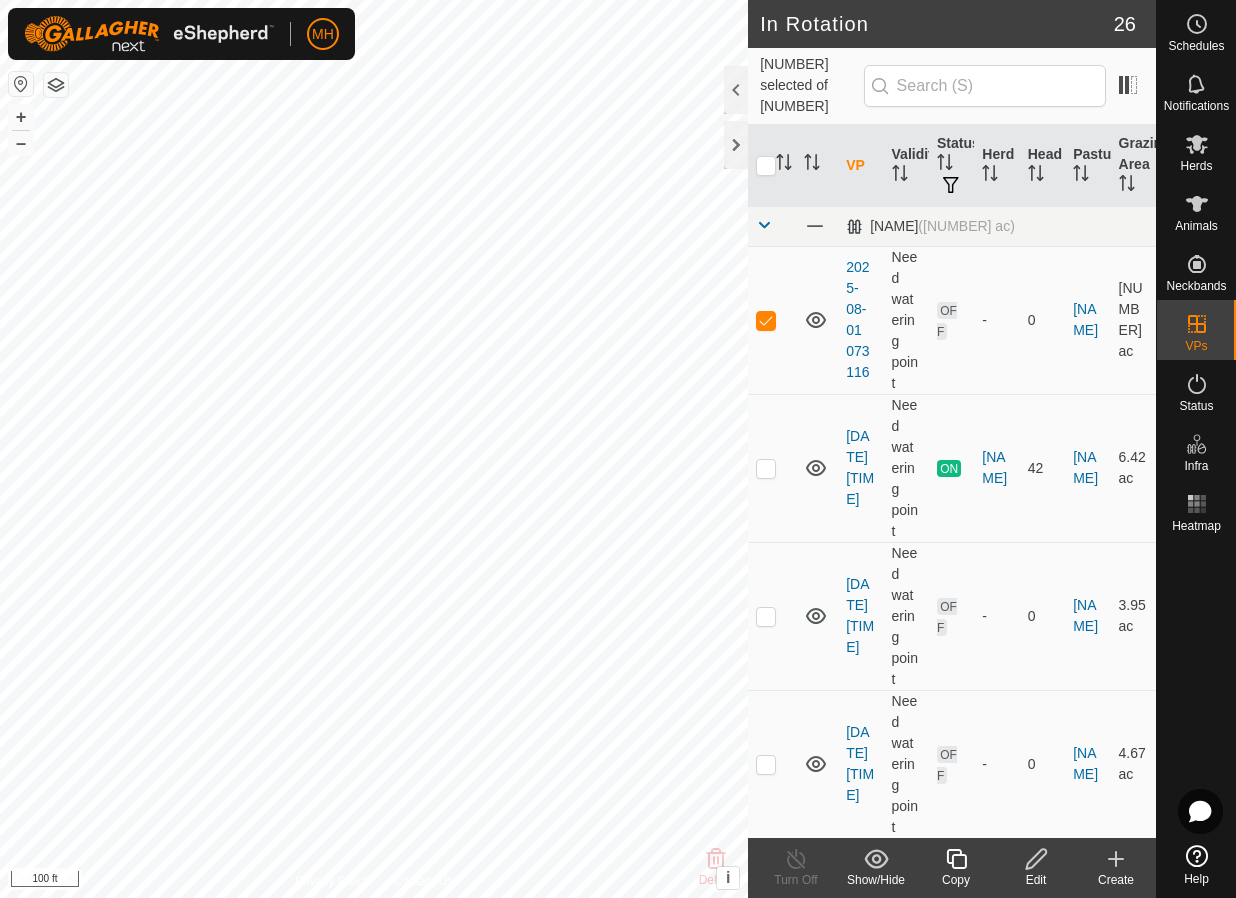 click 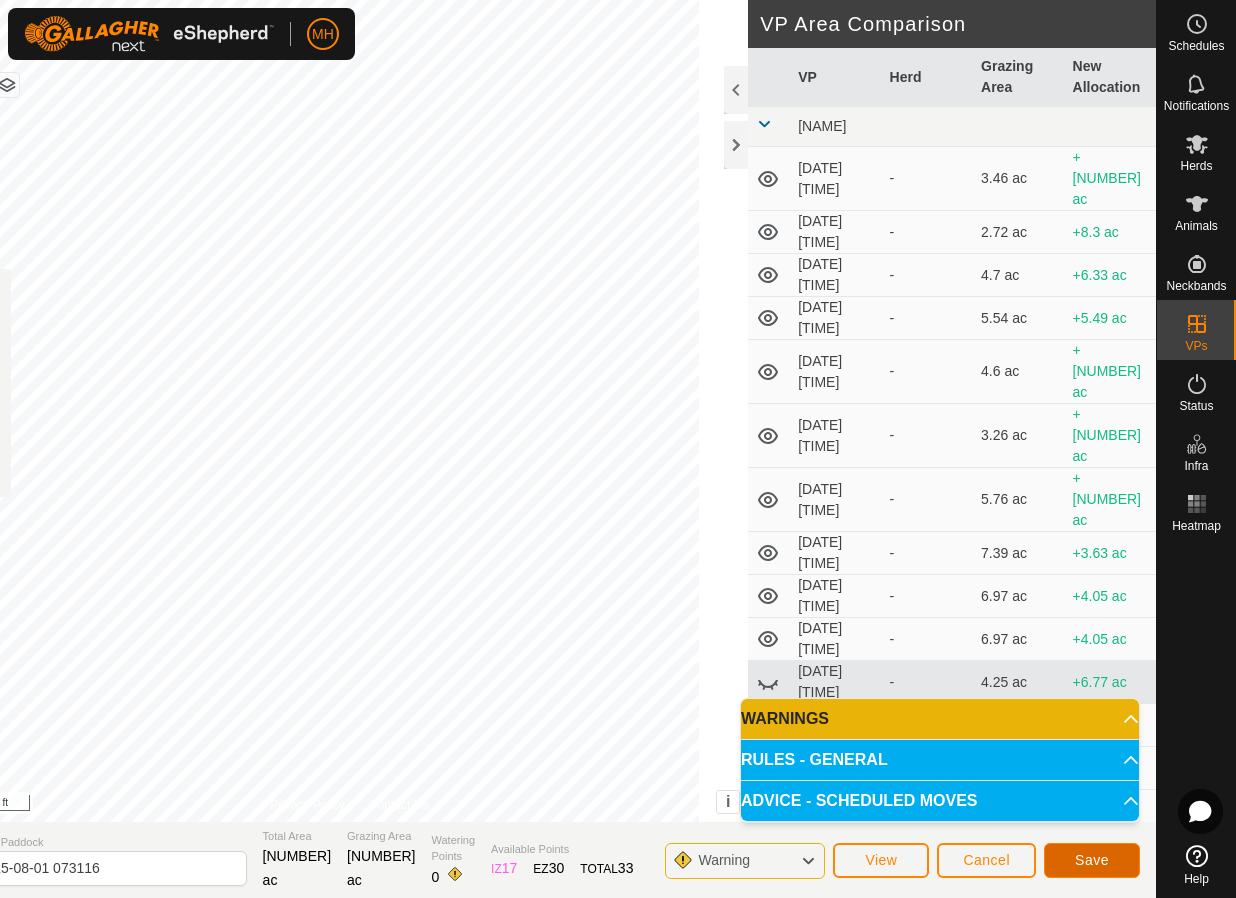 click on "Save" 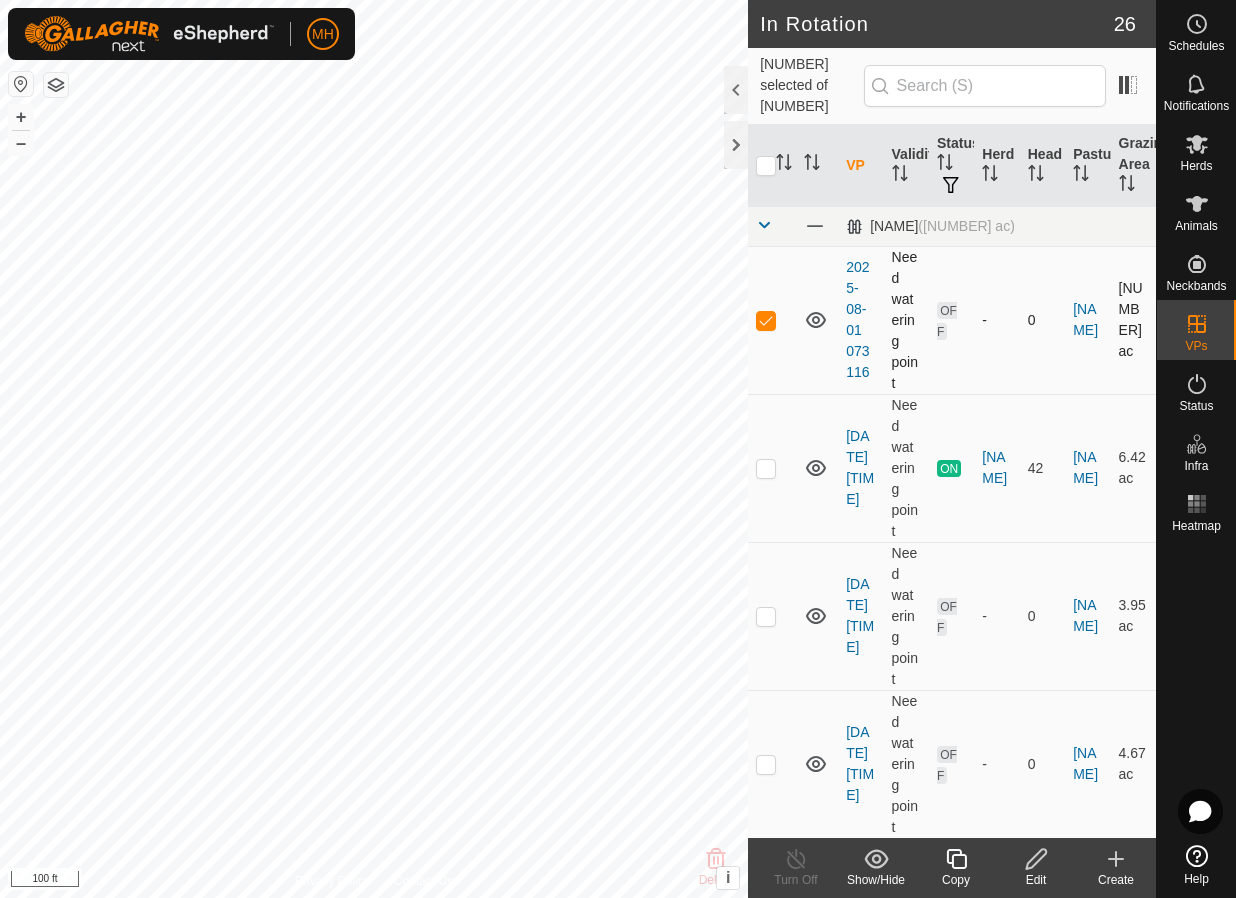 click at bounding box center [766, 320] 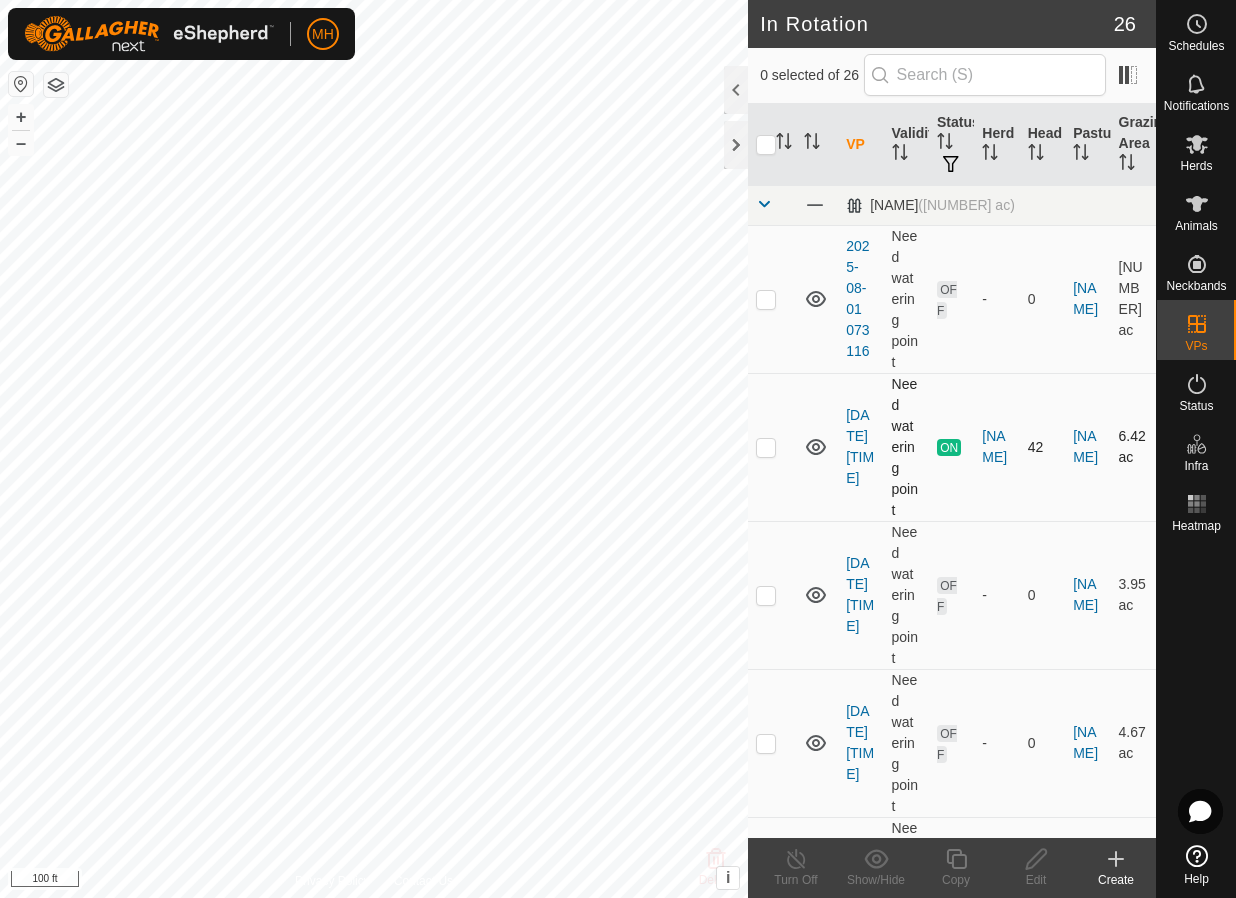 click at bounding box center (766, 447) 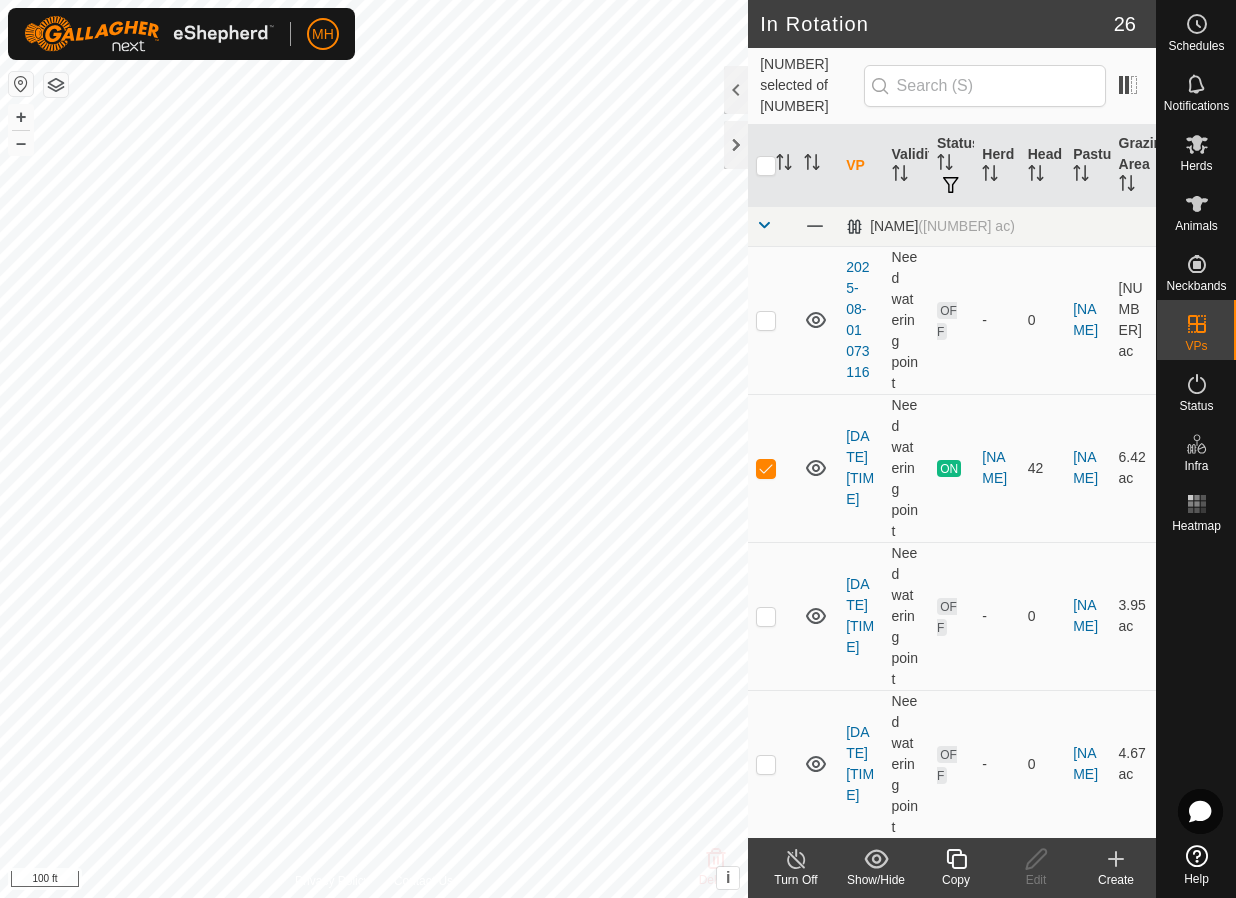 drag, startPoint x: 944, startPoint y: 865, endPoint x: 951, endPoint y: 873, distance: 10.630146 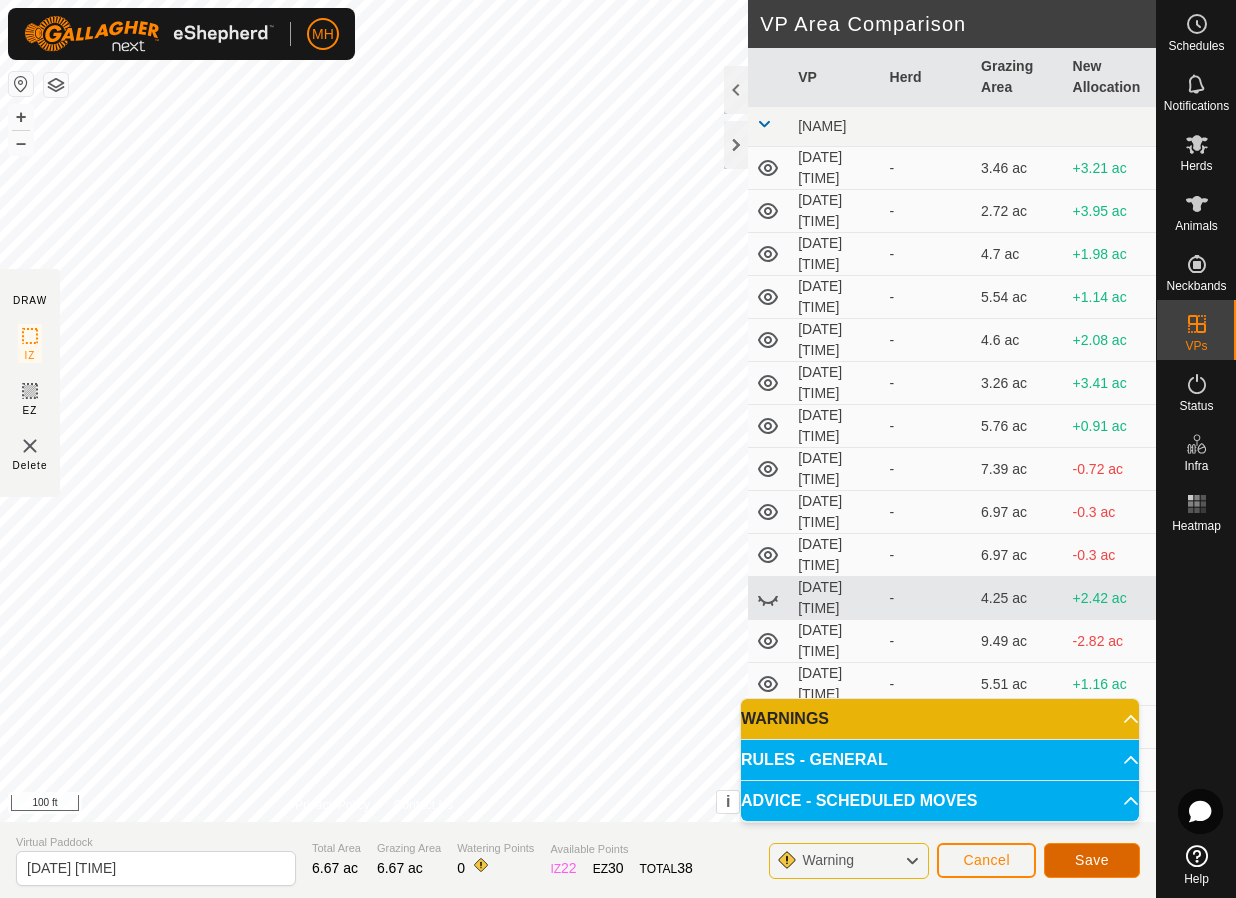 click on "Save" 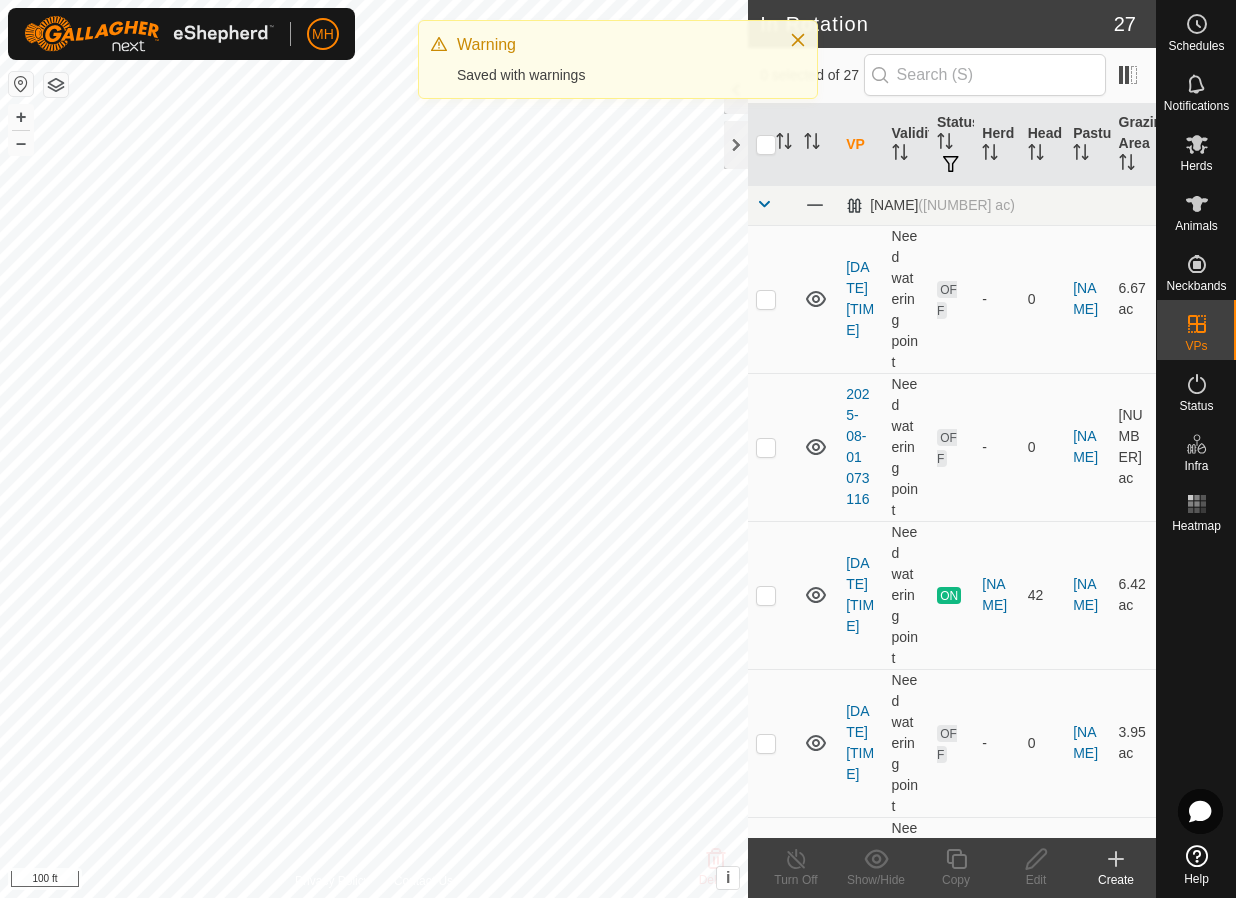 checkbox on "true" 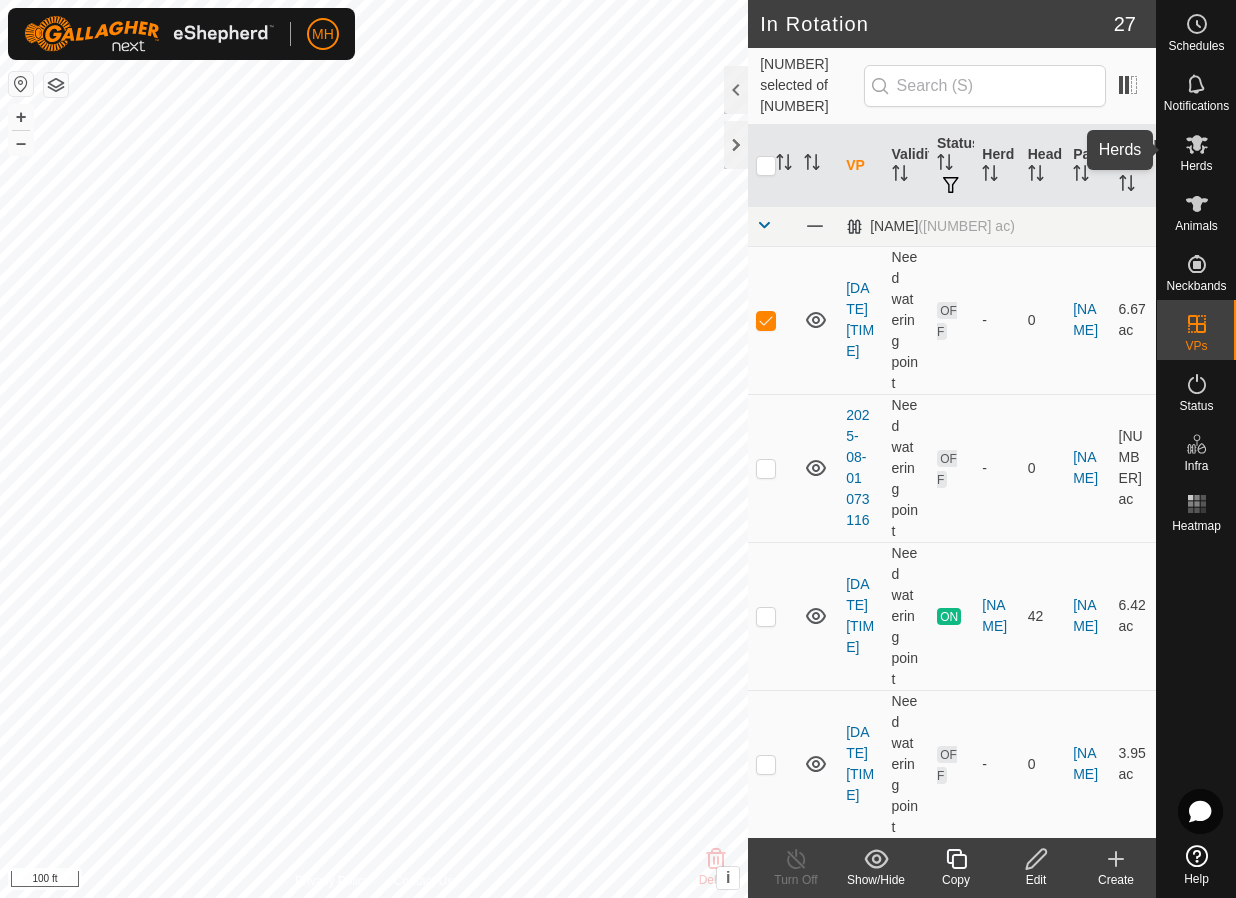 click 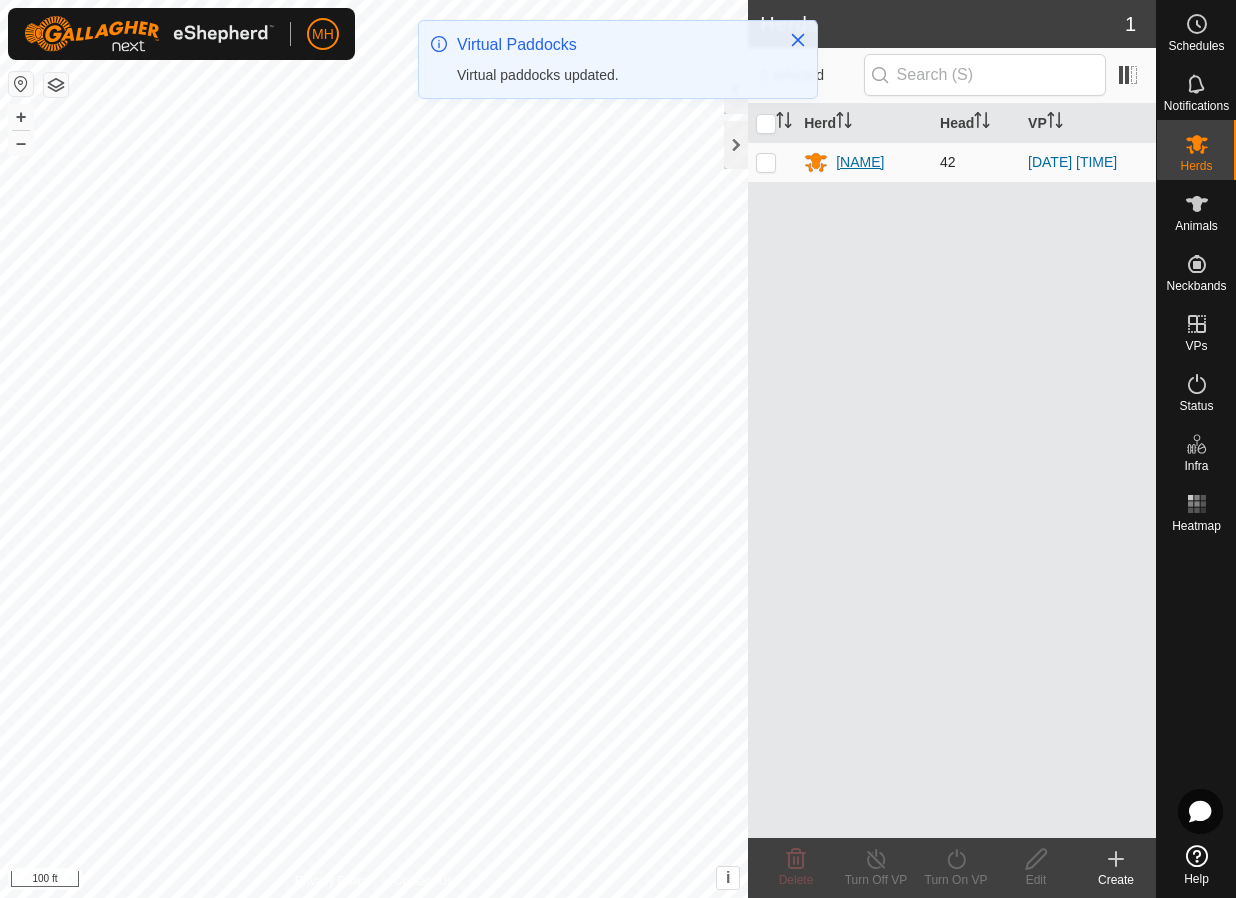 click on "[NAME]" at bounding box center [860, 162] 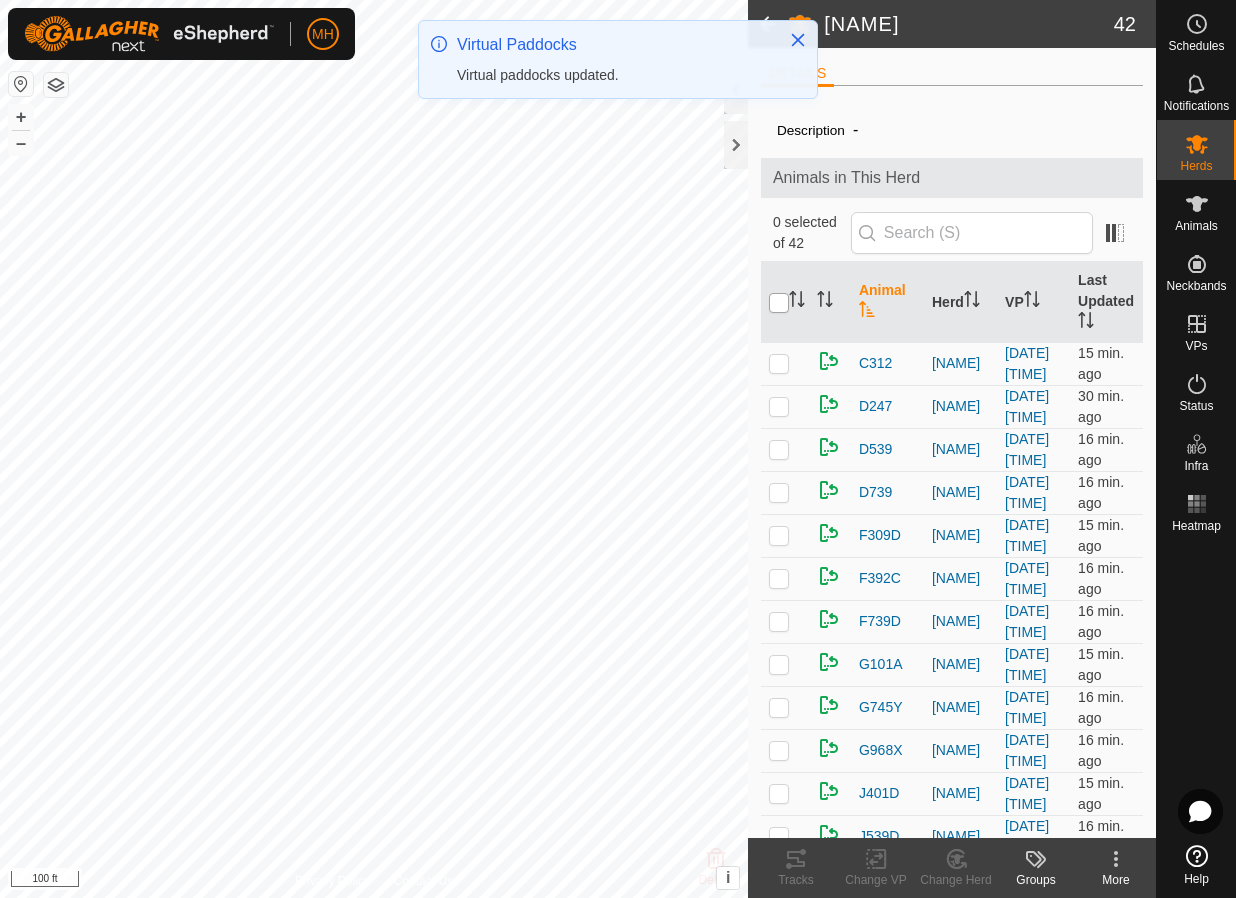 click at bounding box center (779, 303) 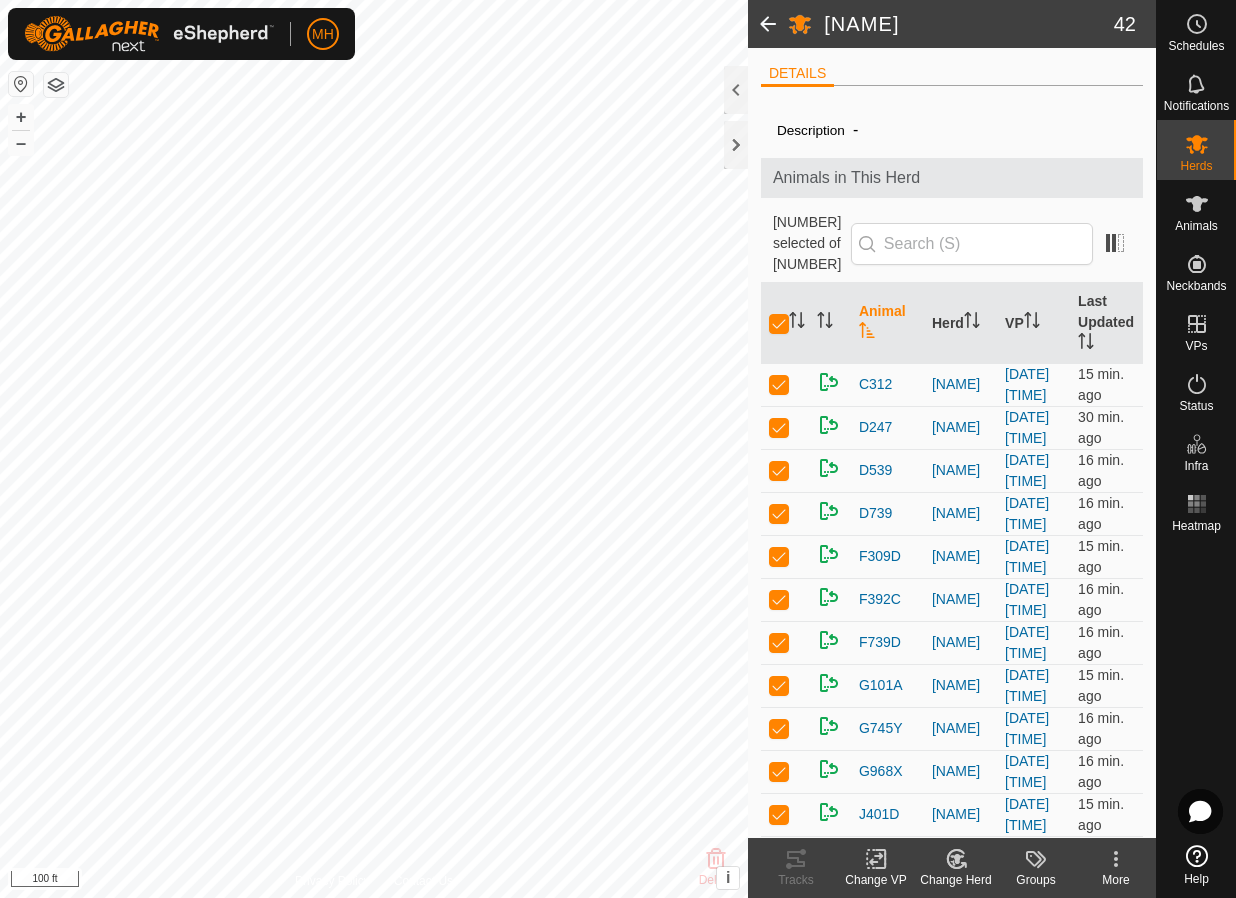 click 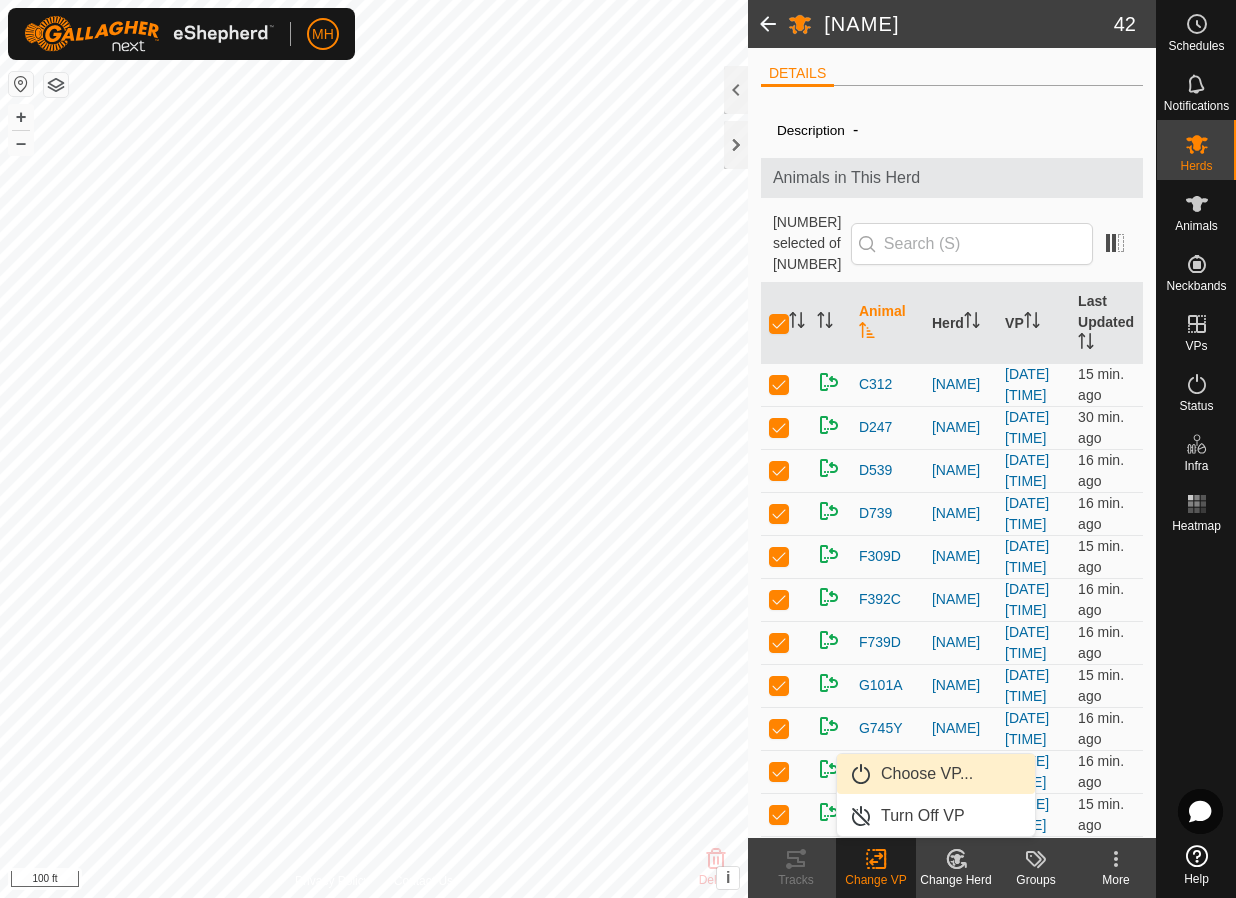 click on "Choose VP..." at bounding box center [936, 774] 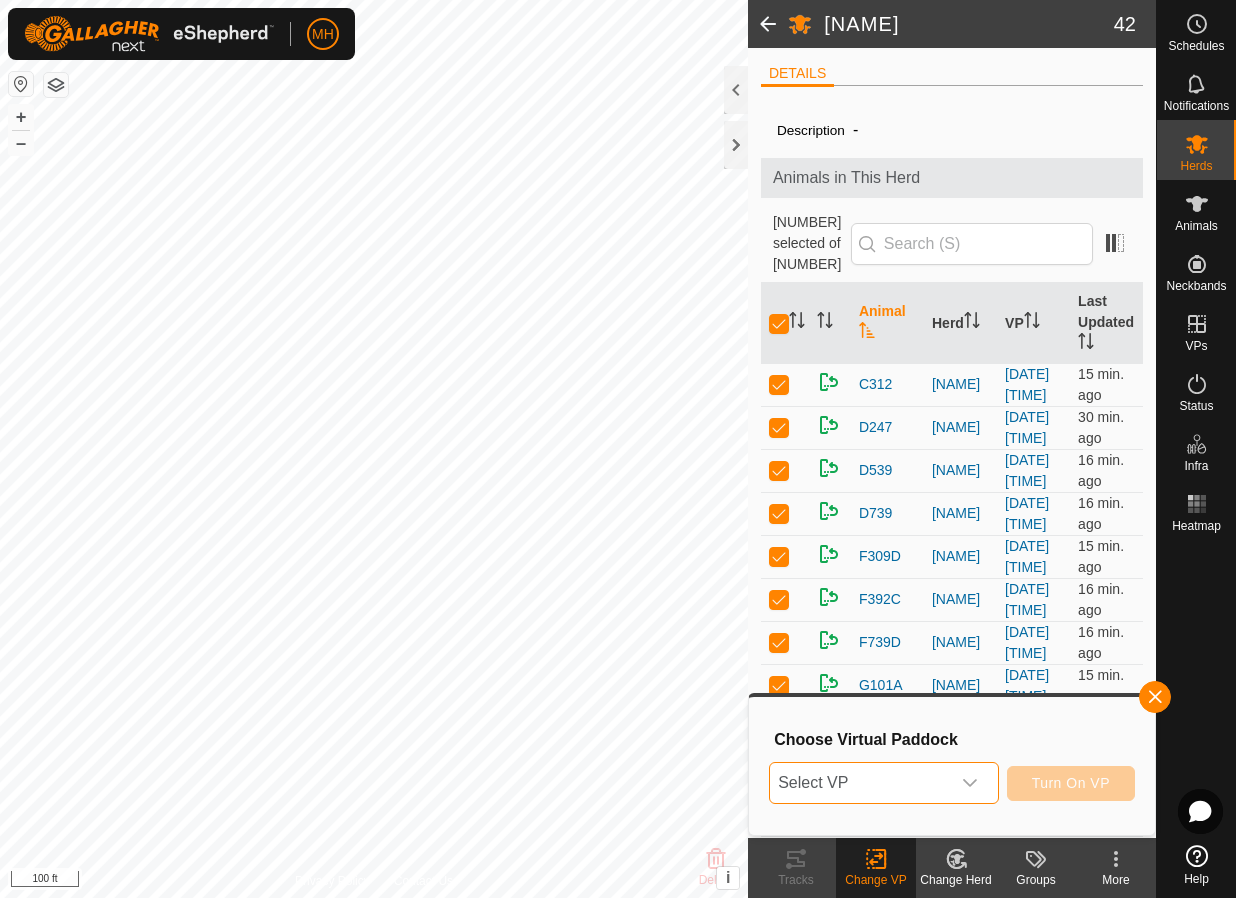 click on "Select VP" at bounding box center [860, 783] 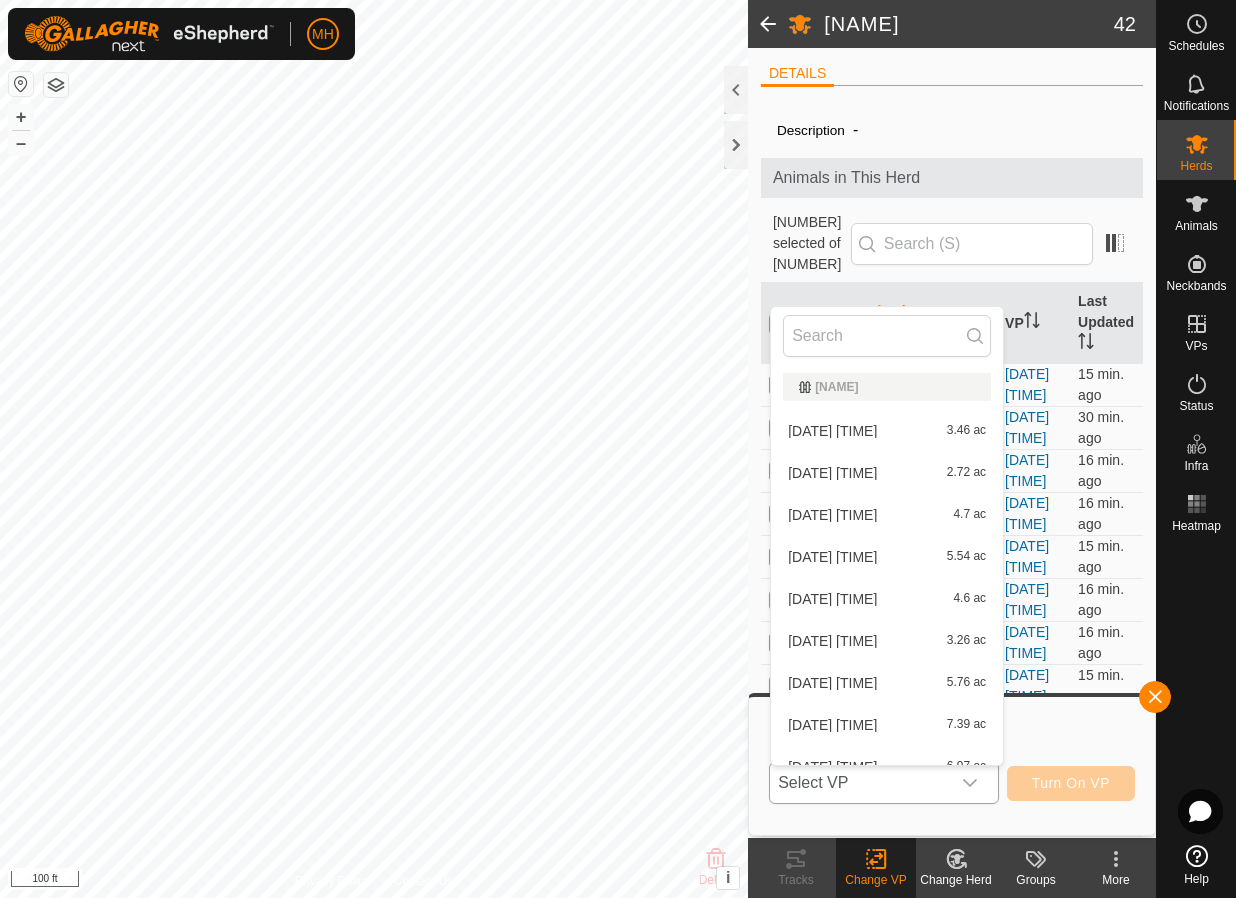 click on "[DATE] [TIME] [NUMBER] ac" at bounding box center (887, 683) 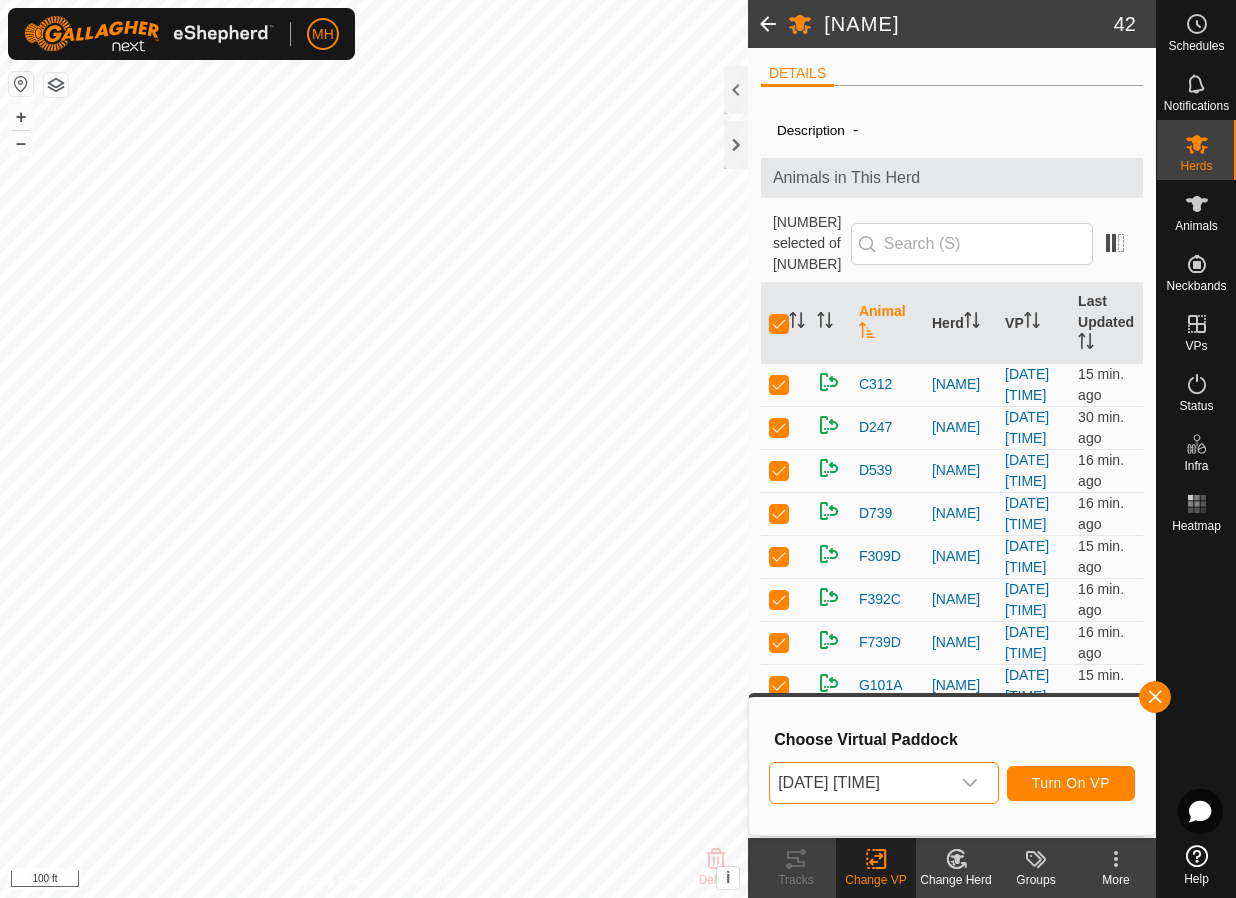 click on "[DATE] [TIME]" at bounding box center [860, 783] 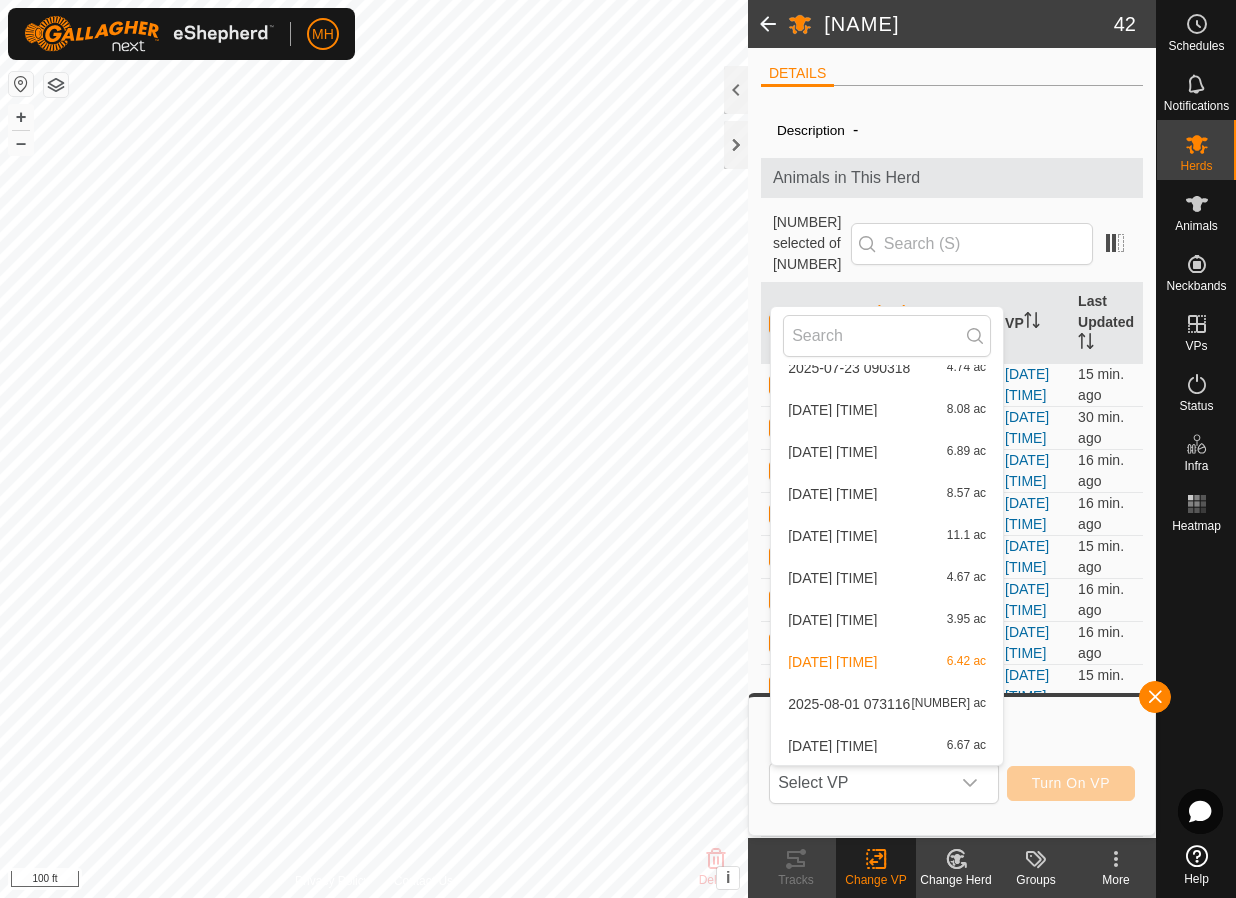 scroll, scrollTop: 778, scrollLeft: 0, axis: vertical 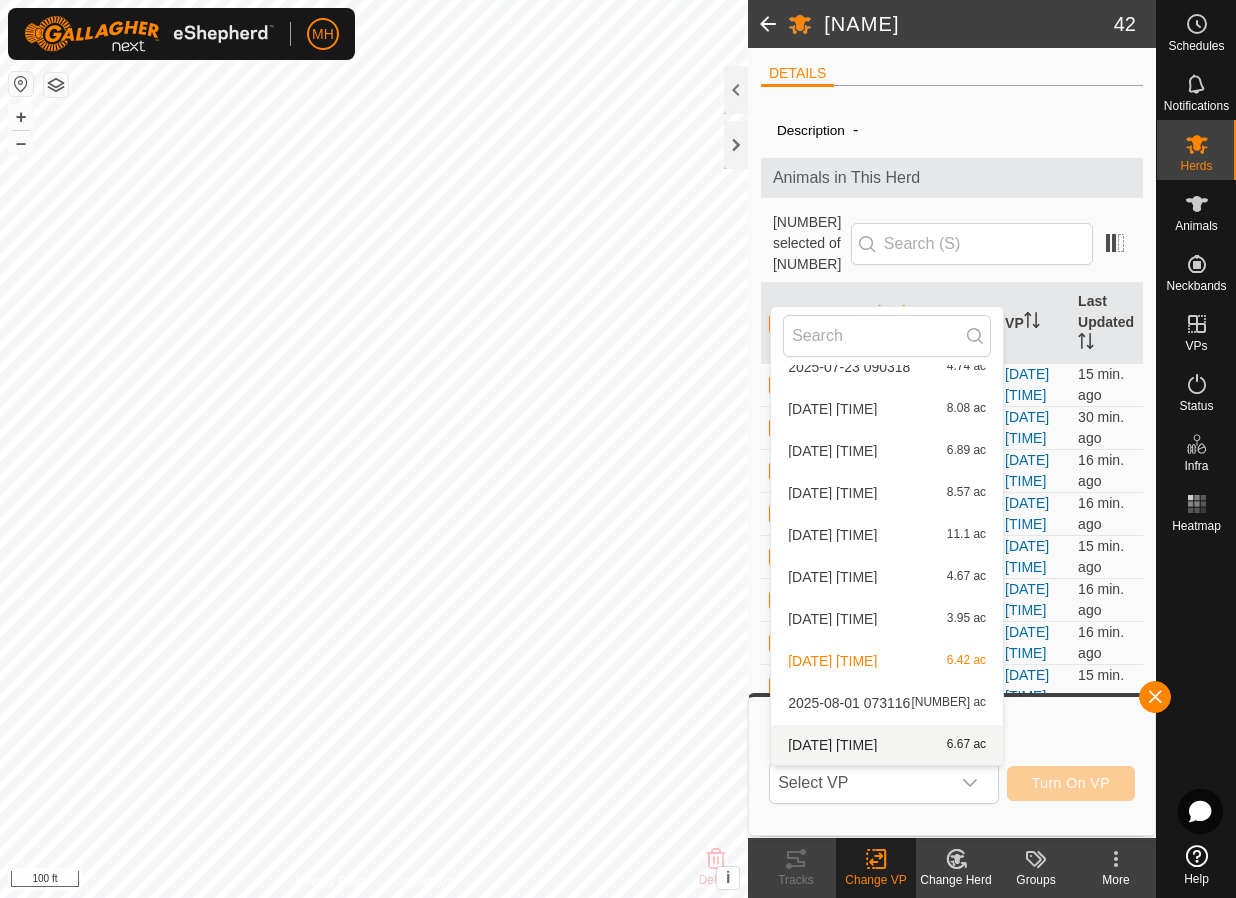 click on "[DATE] [TIME] [NUMBER] ac" at bounding box center [887, 745] 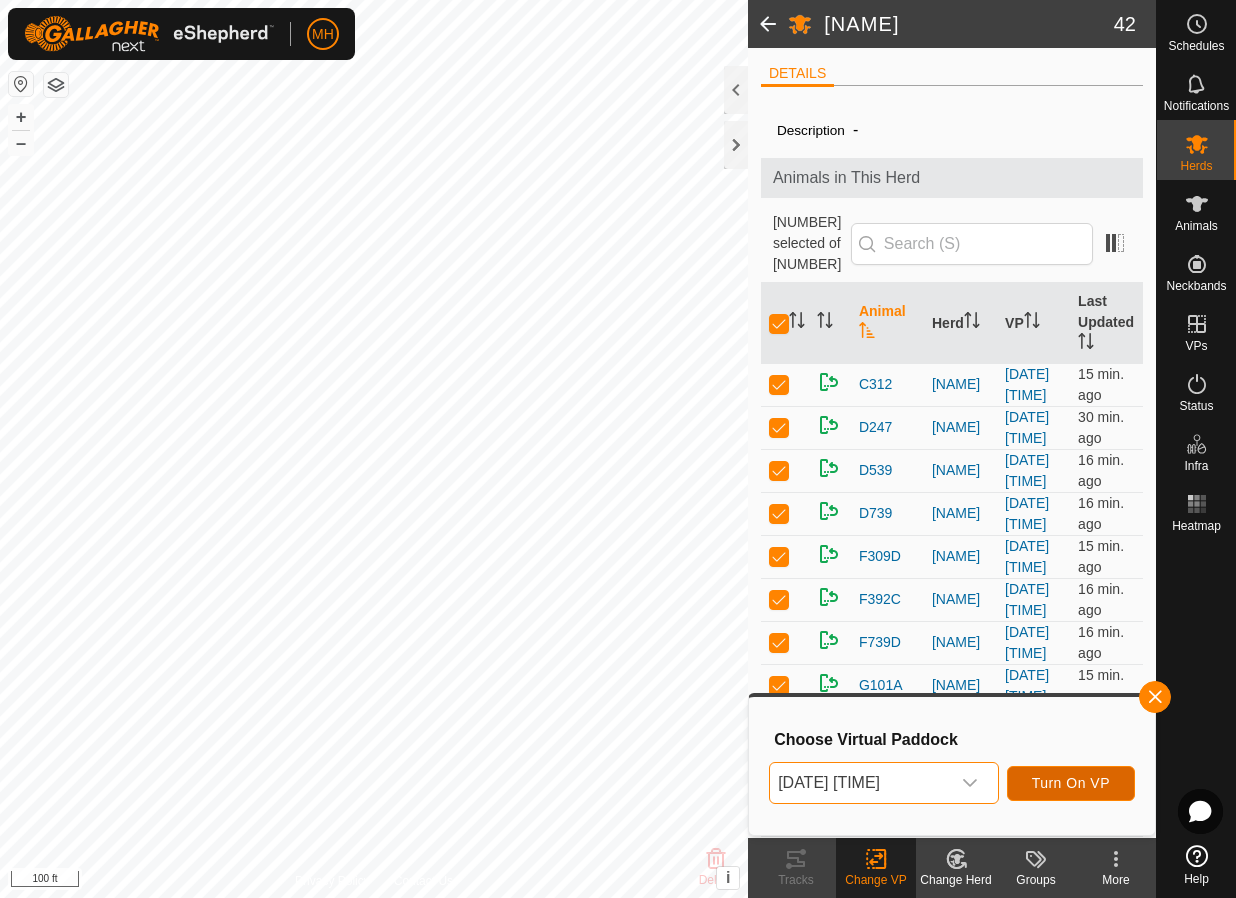 click on "Turn On VP" at bounding box center (1071, 783) 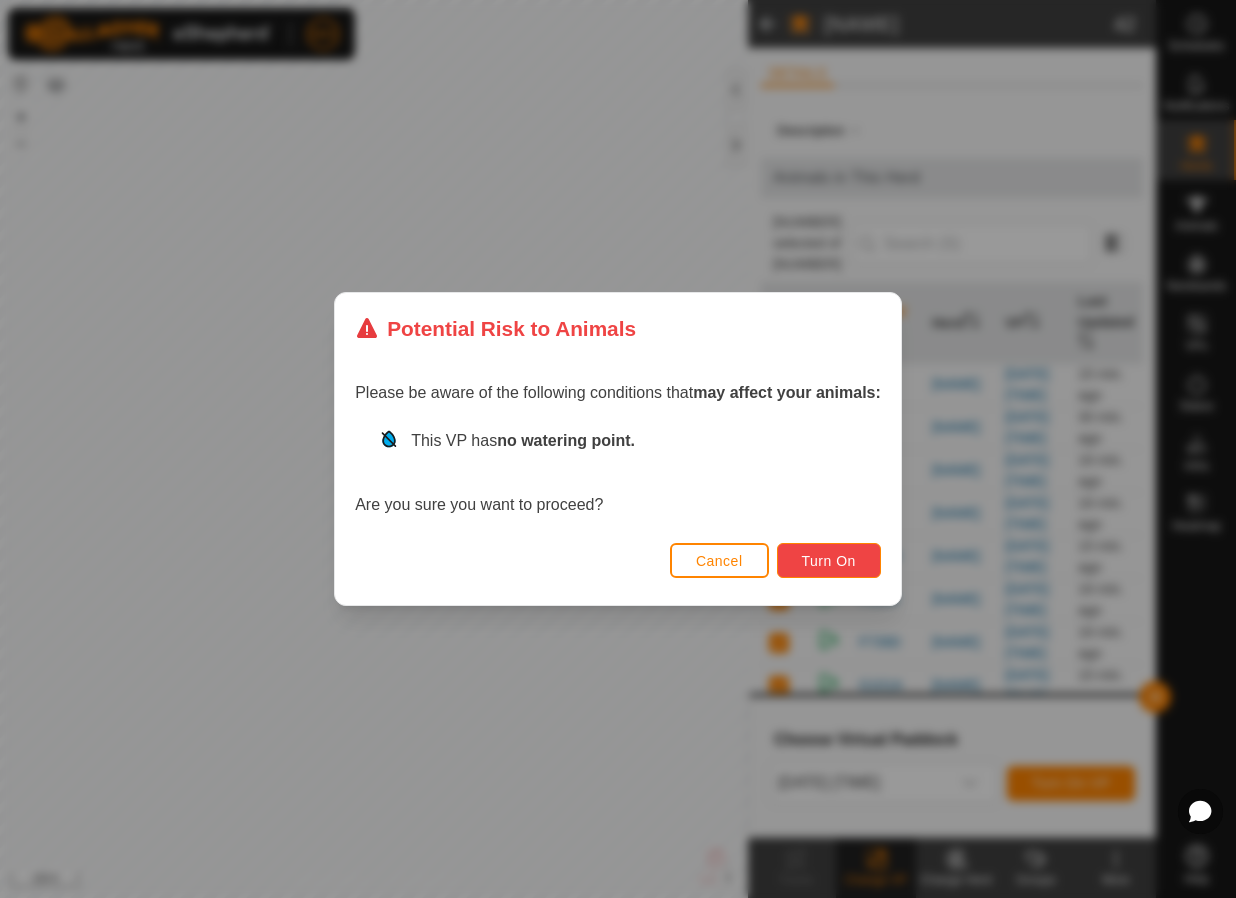 click on "Turn On" at bounding box center (829, 560) 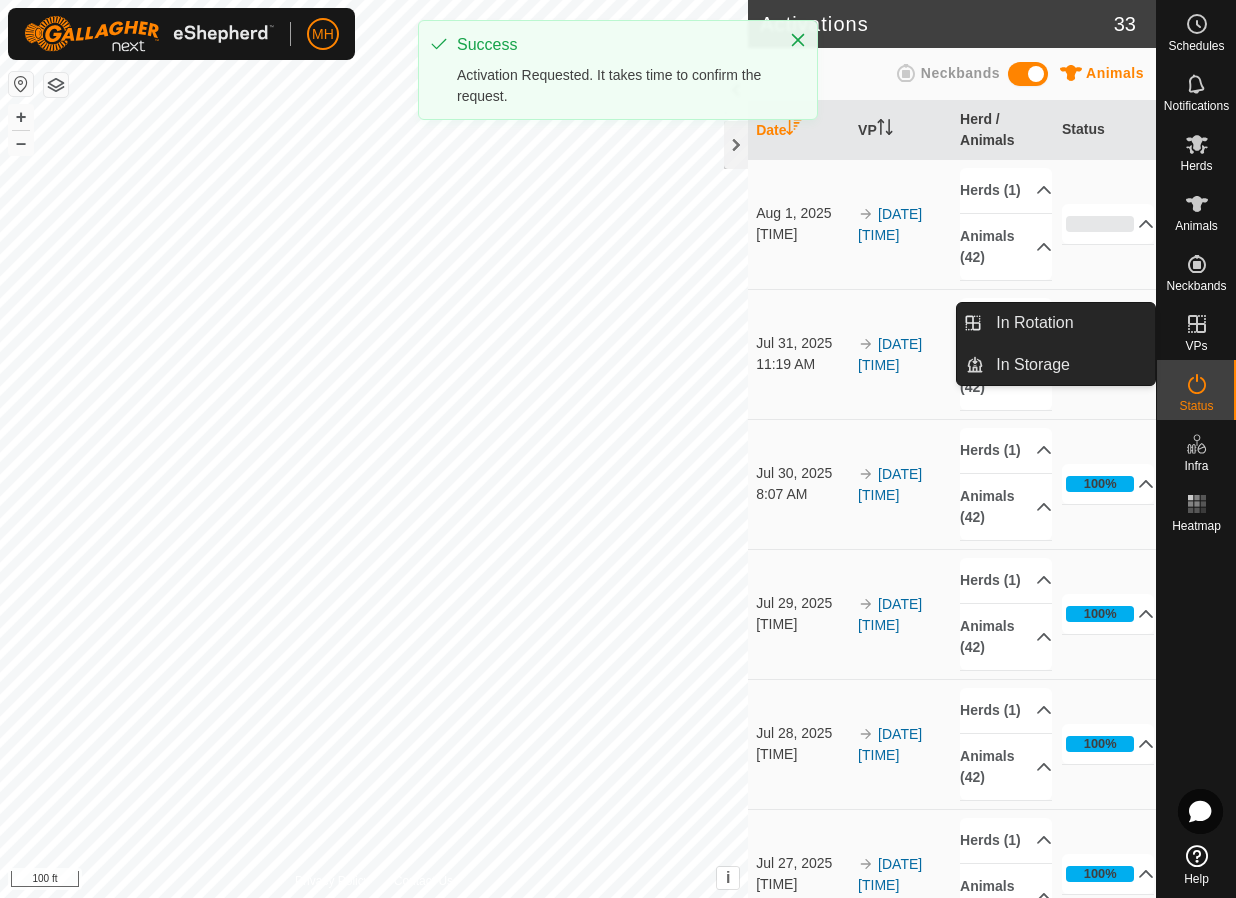 click 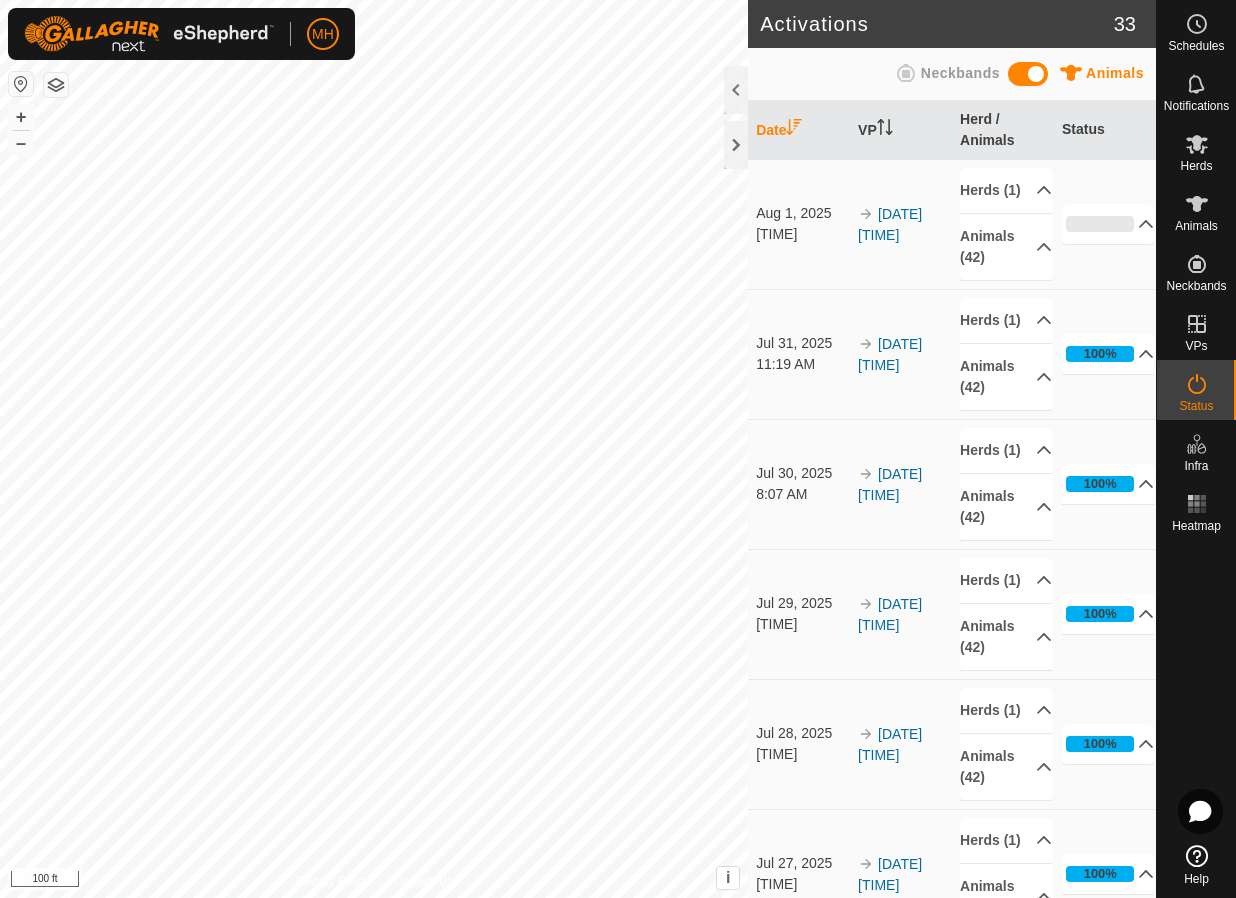 click on "In Rotation" at bounding box center [1149, 325] 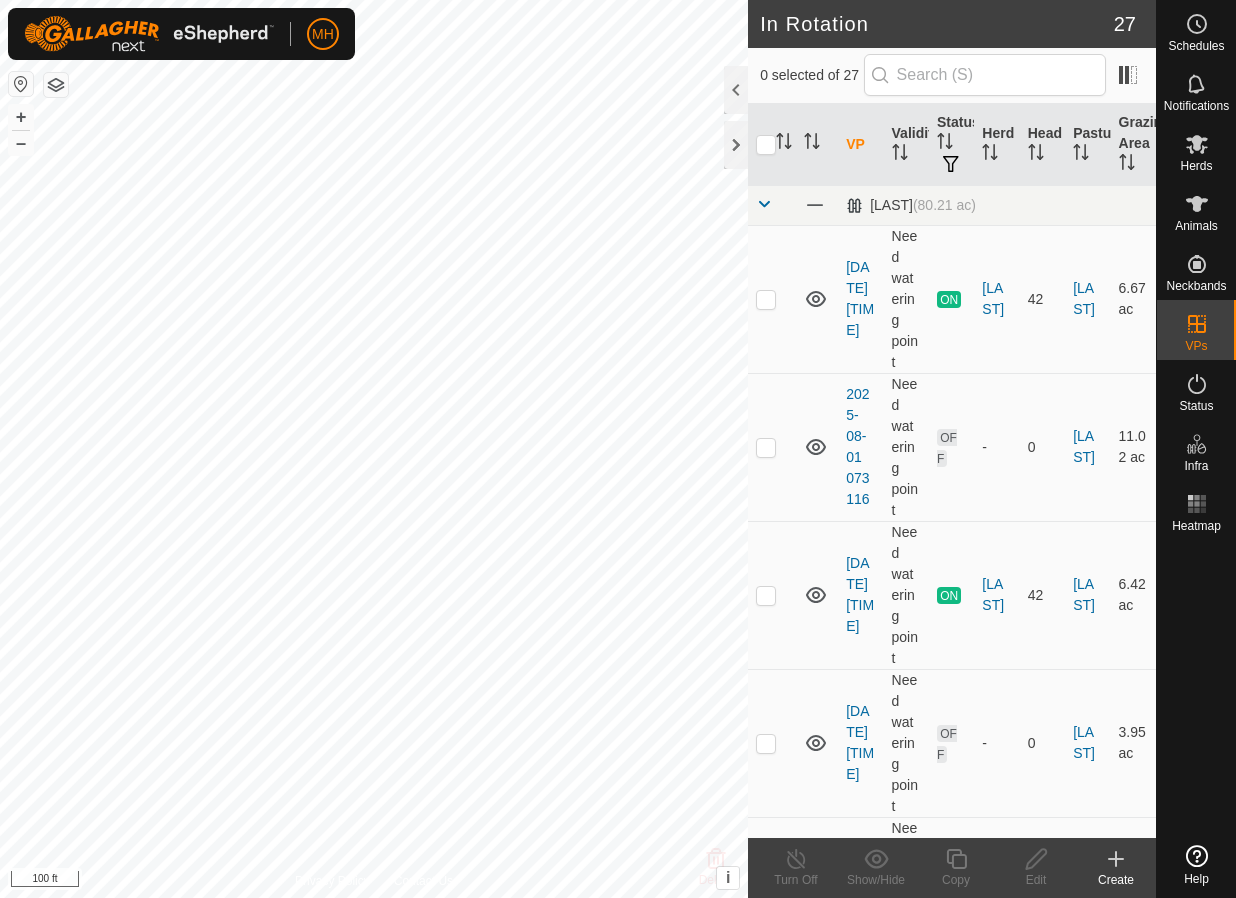 scroll, scrollTop: 0, scrollLeft: 0, axis: both 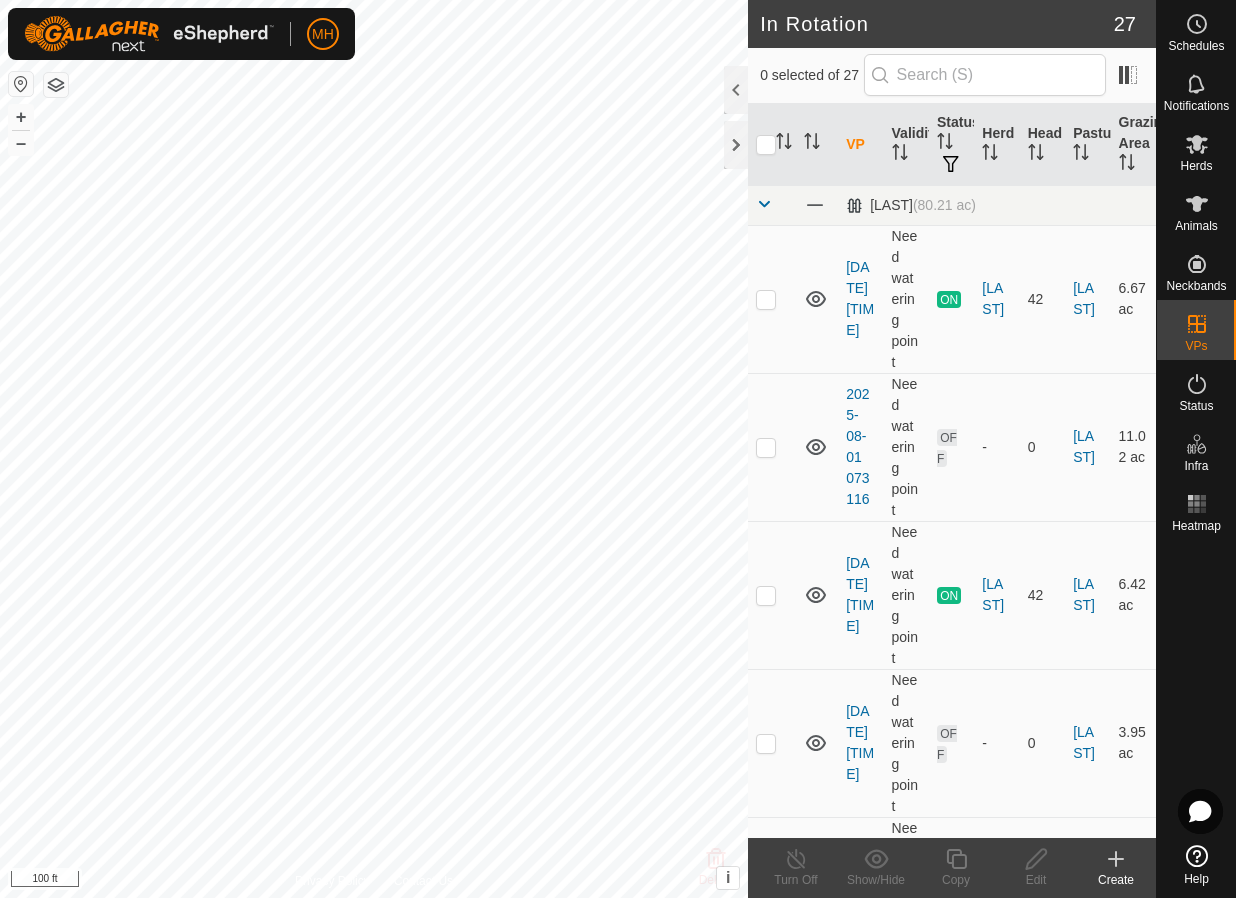 checkbox on "true" 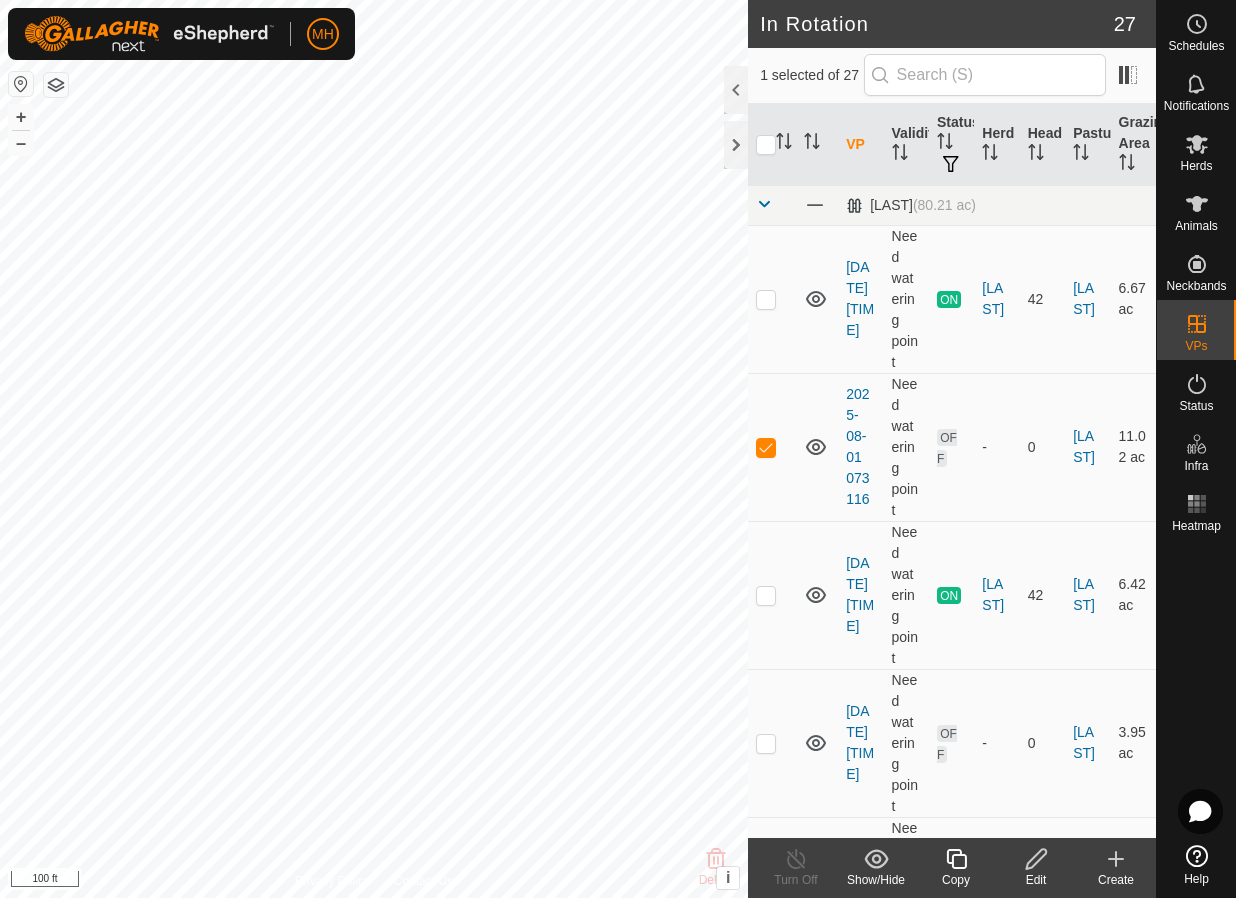 drag, startPoint x: 0, startPoint y: 0, endPoint x: 1040, endPoint y: 847, distance: 1341.2714 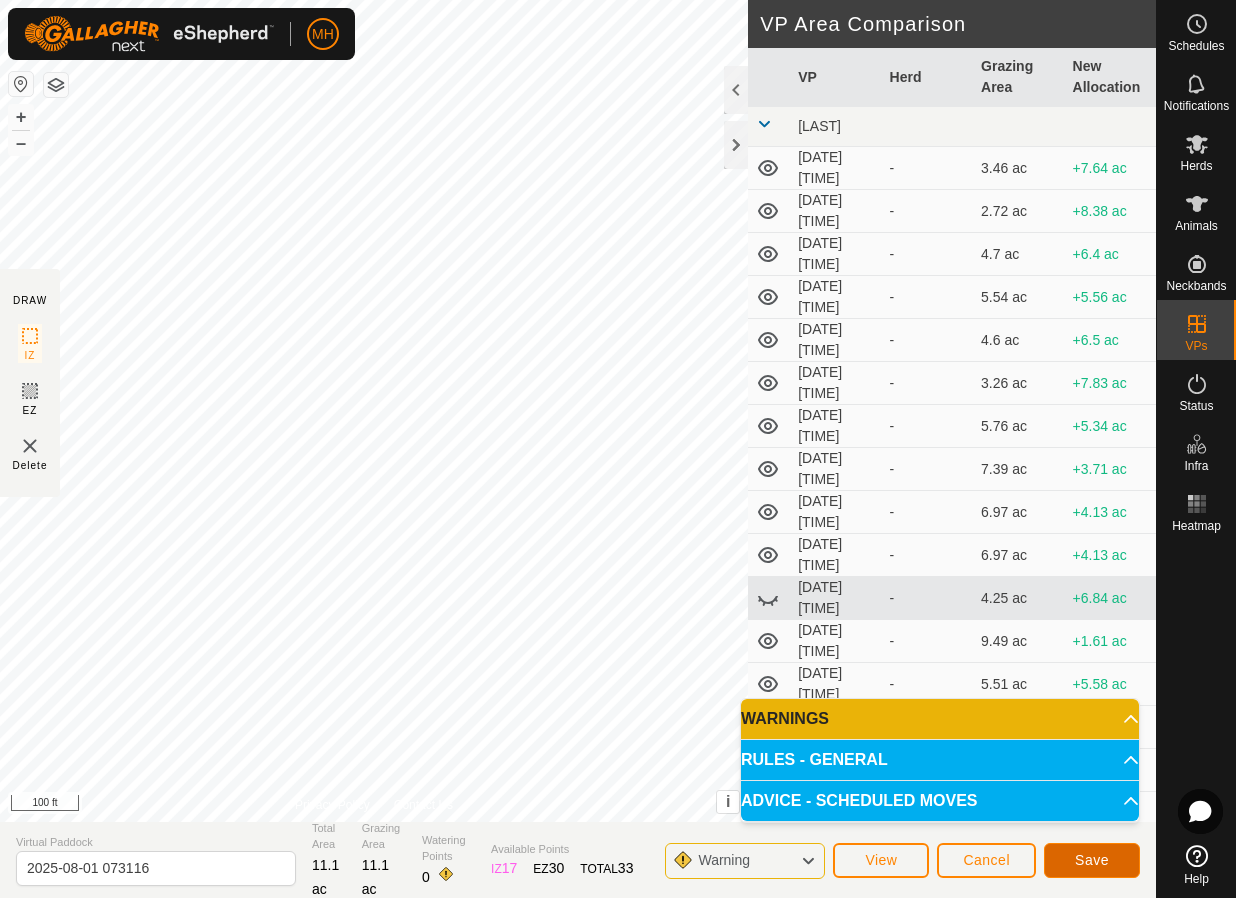 click on "Save" 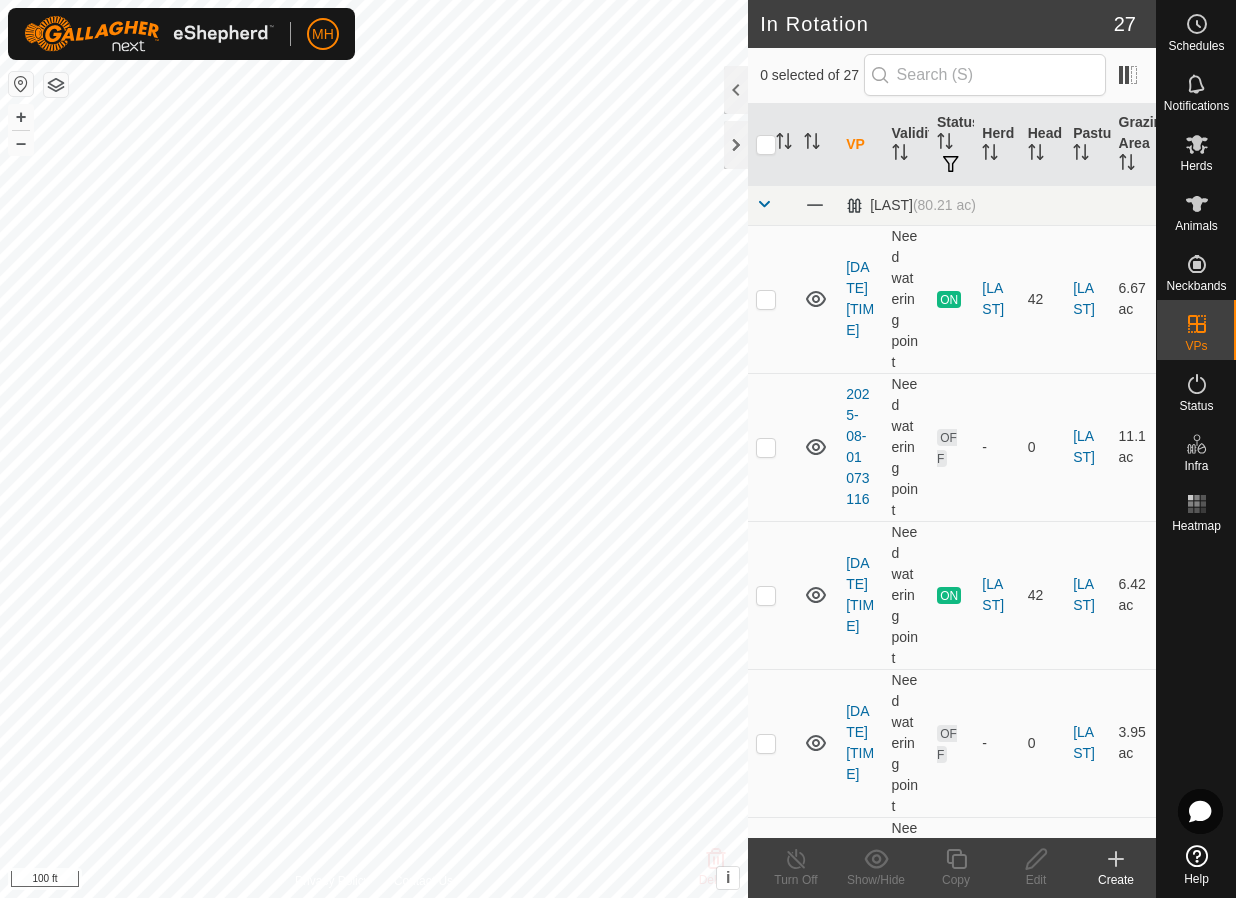 click 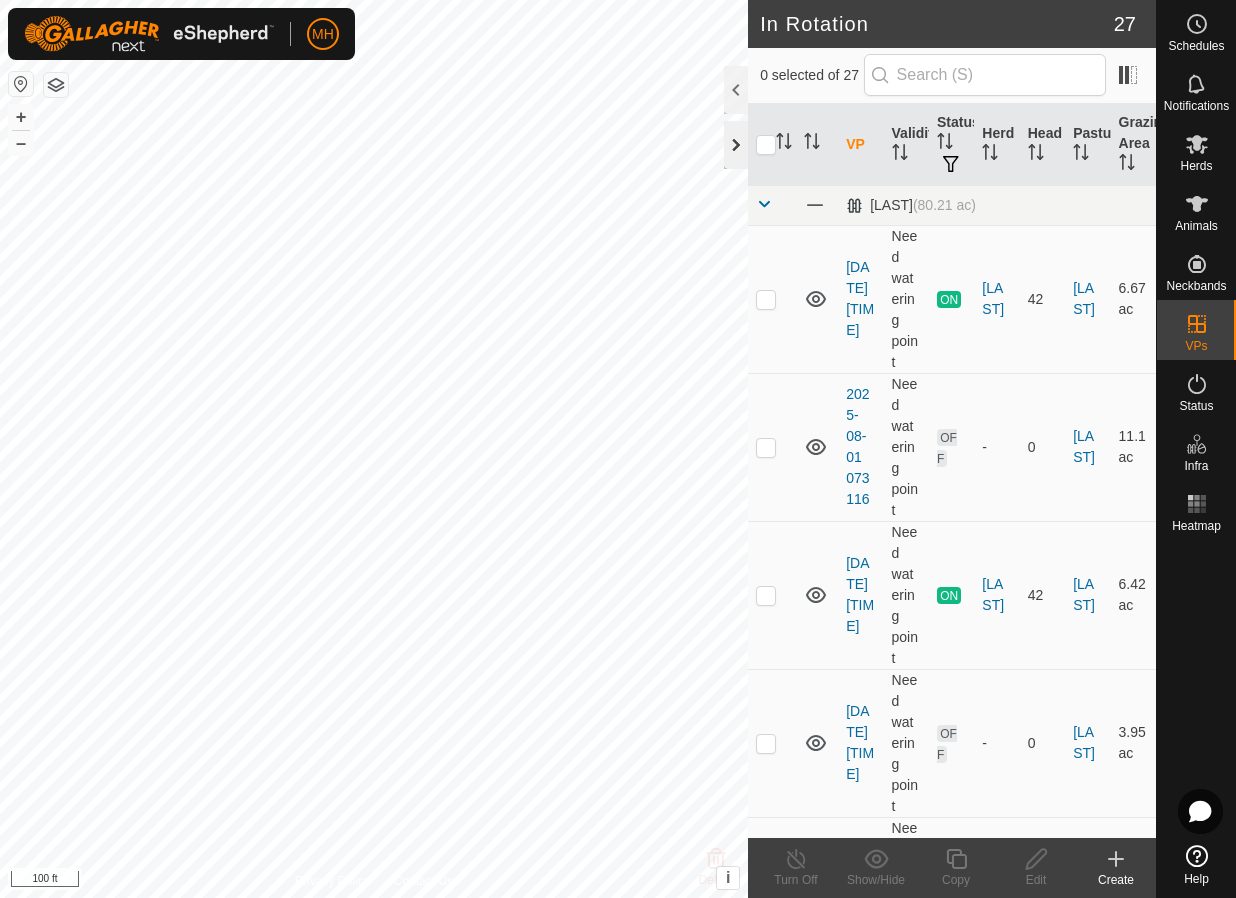 click 